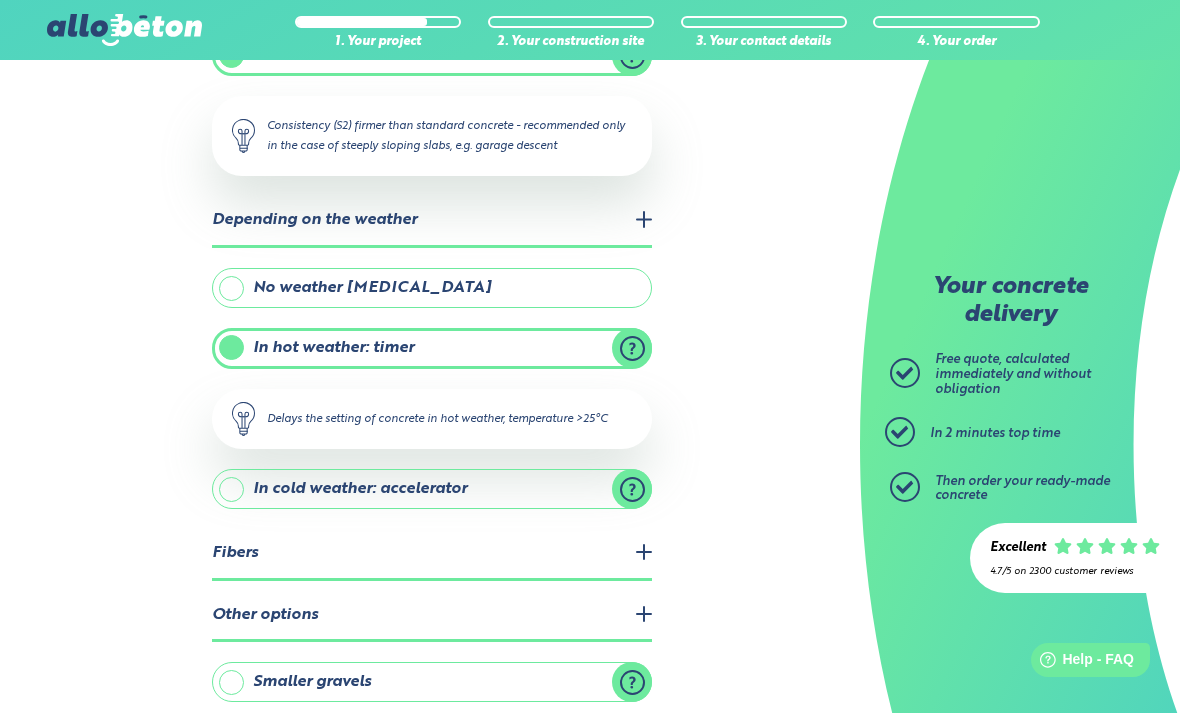 scroll, scrollTop: 0, scrollLeft: 0, axis: both 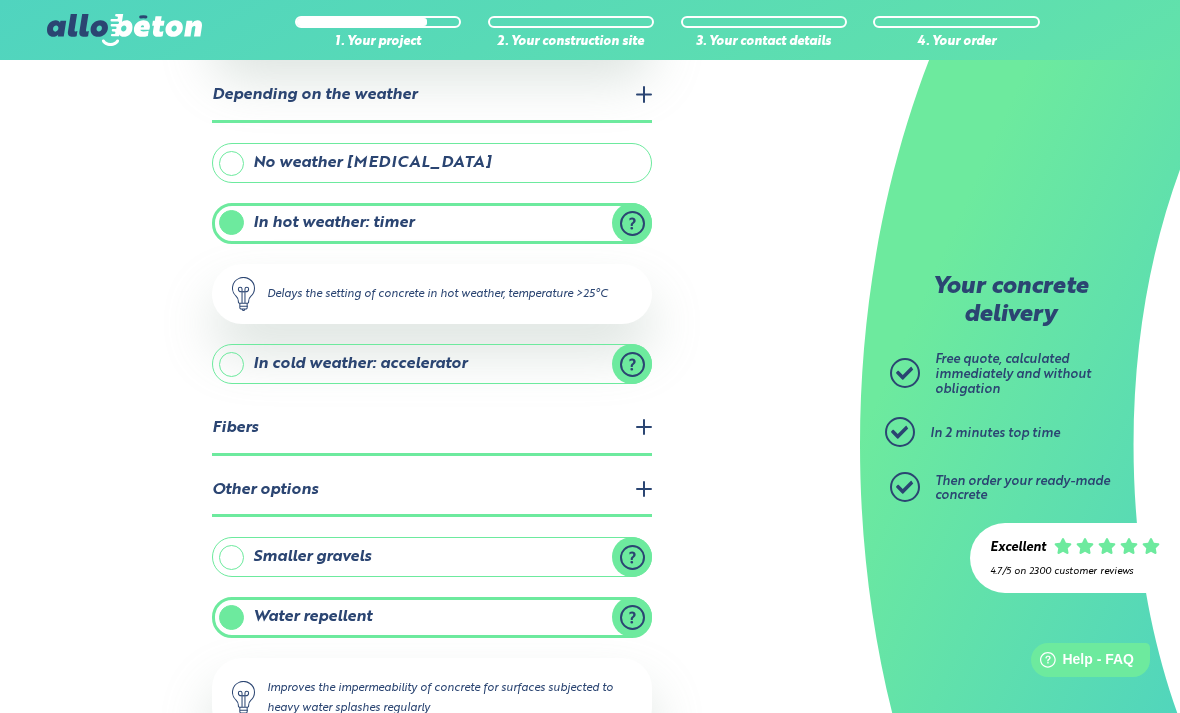 click on "Water repellent" at bounding box center [432, 617] 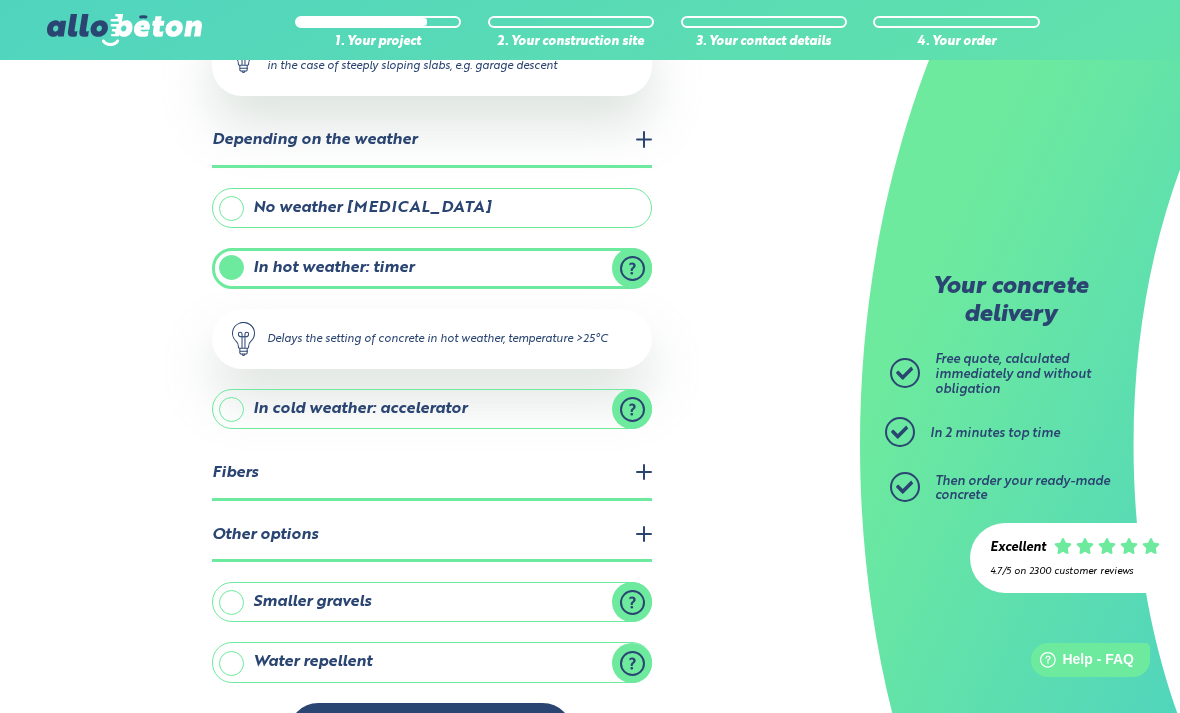 scroll, scrollTop: 415, scrollLeft: 0, axis: vertical 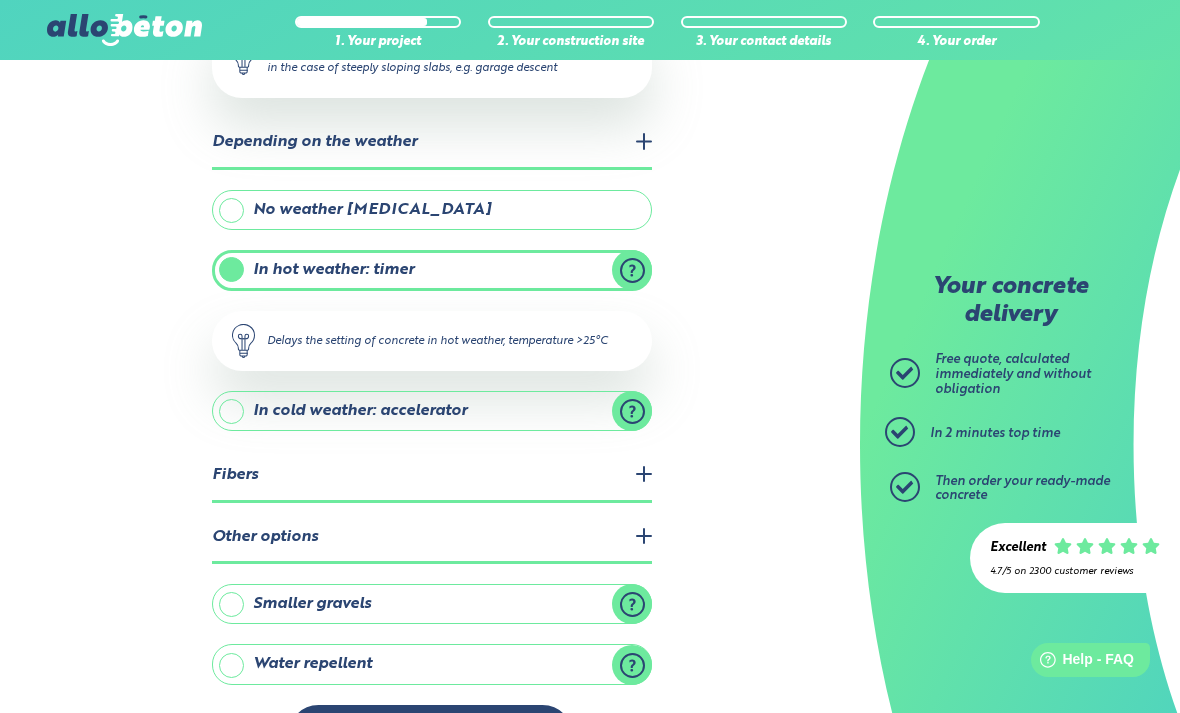 click on "Other options" at bounding box center (432, 538) 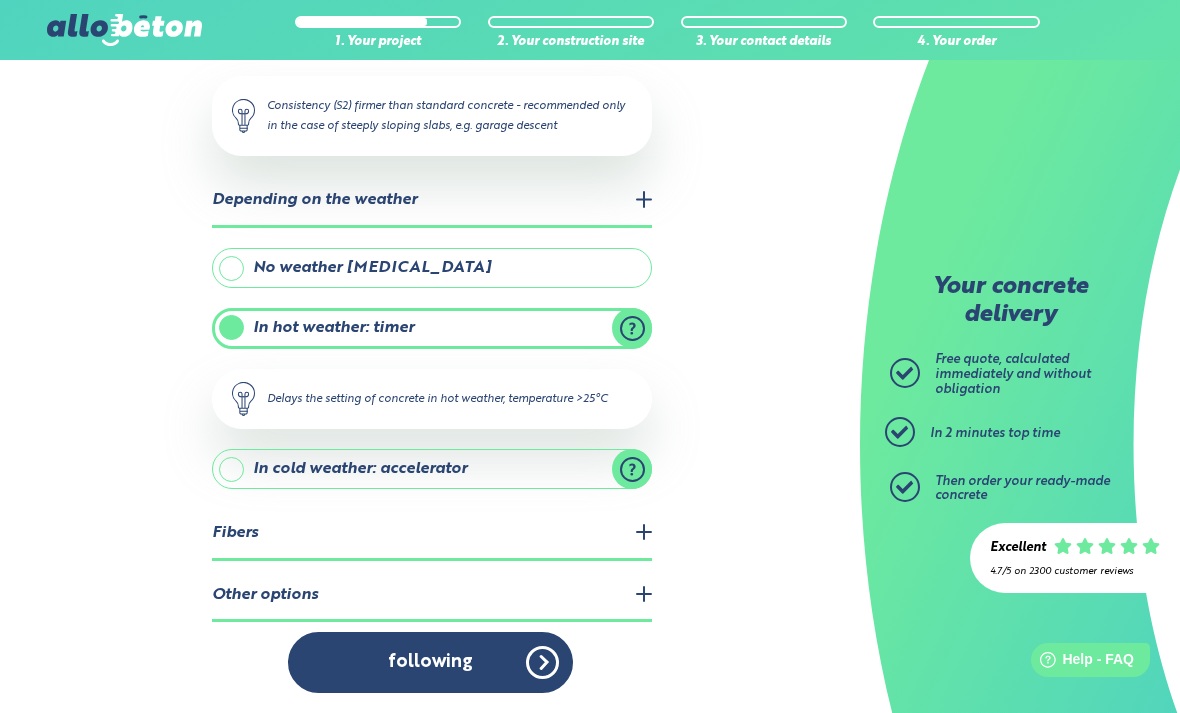 scroll, scrollTop: 288, scrollLeft: 0, axis: vertical 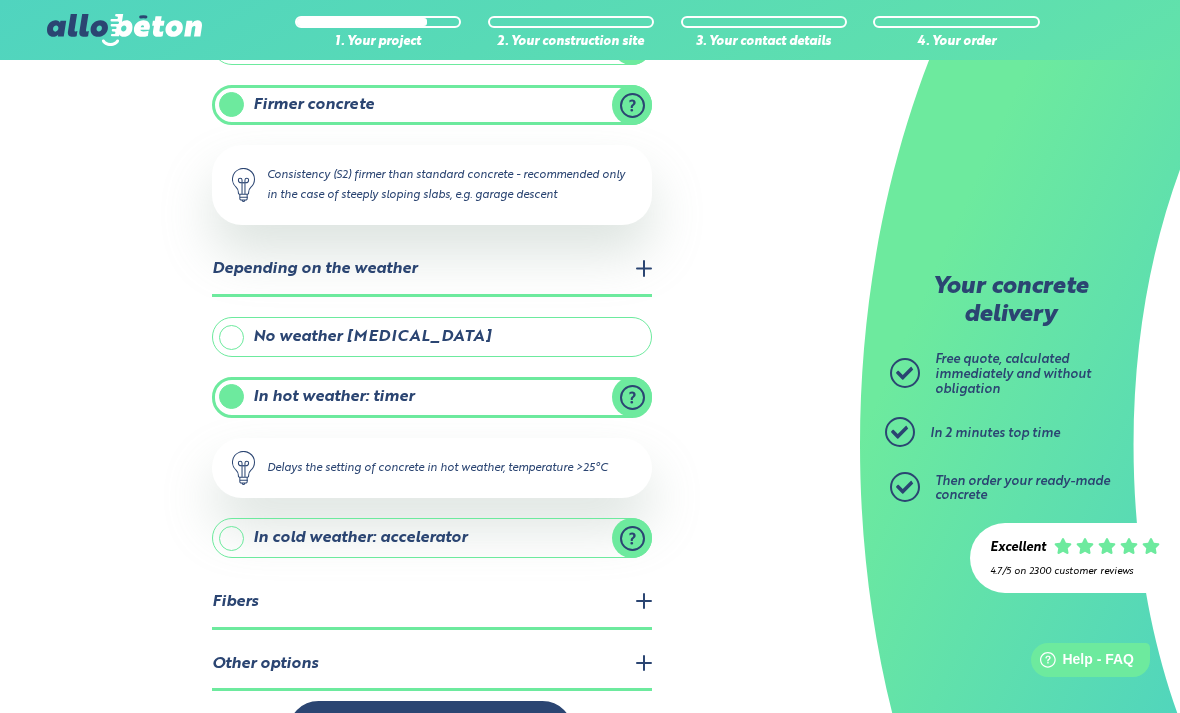 click on "Other options" at bounding box center [432, 665] 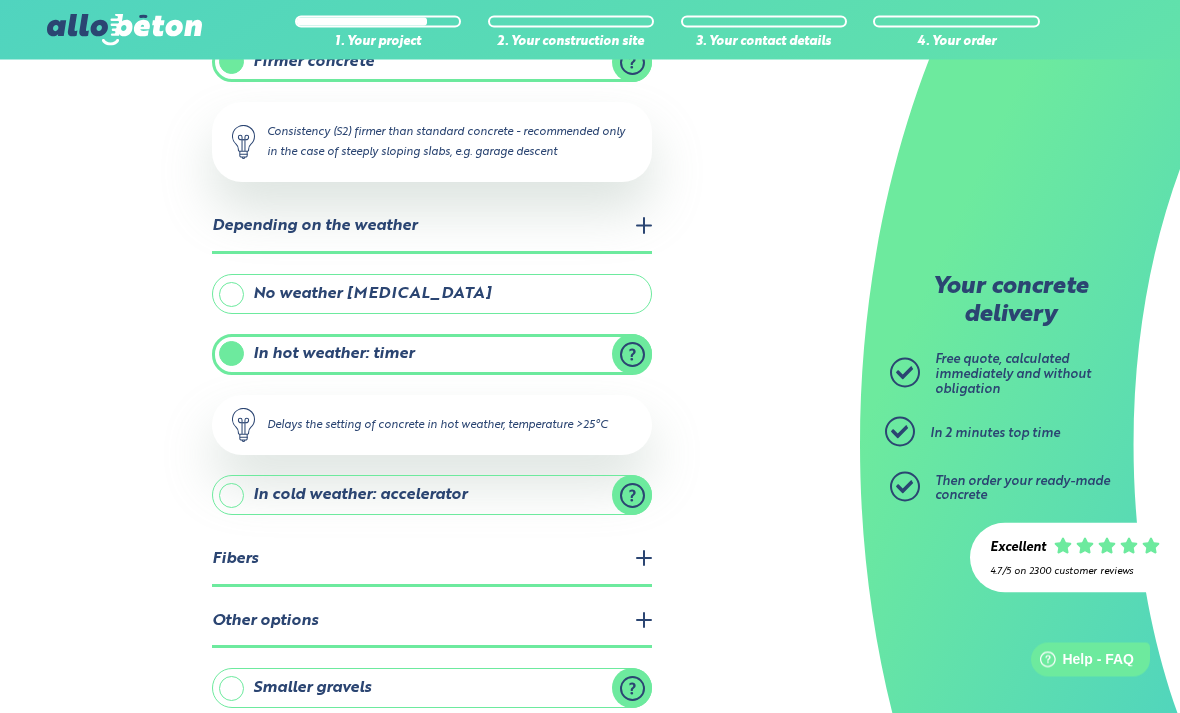 scroll, scrollTop: 418, scrollLeft: 0, axis: vertical 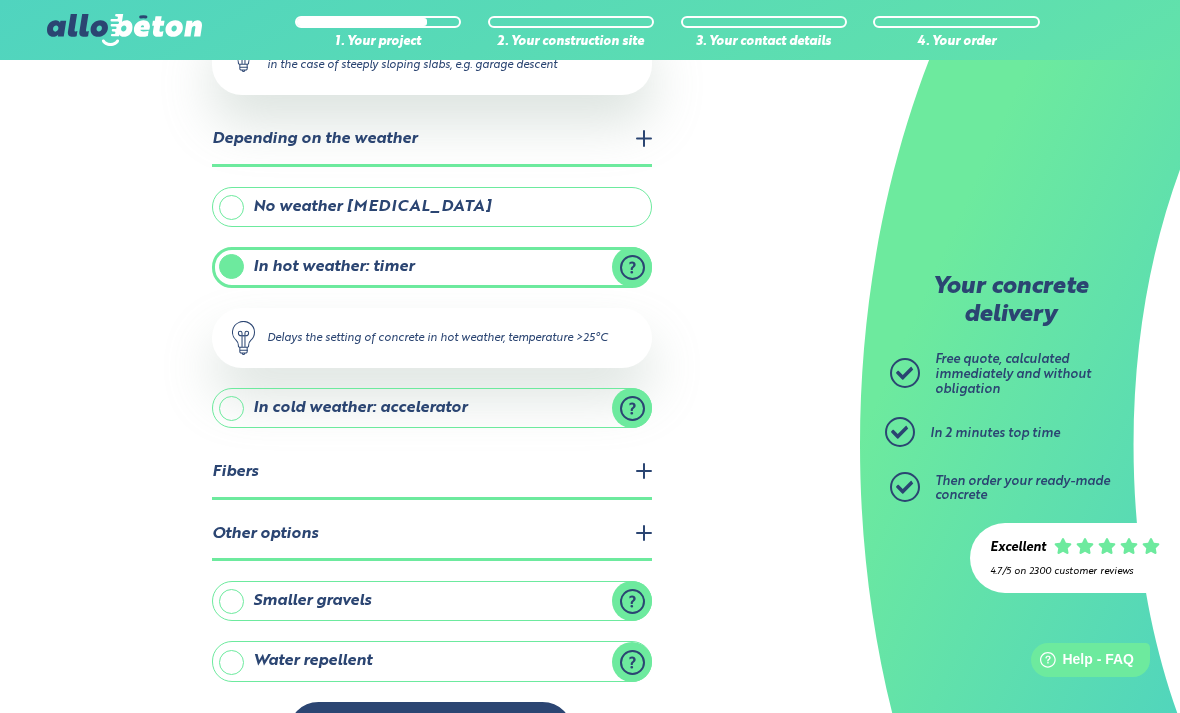 click on "following" at bounding box center (430, 732) 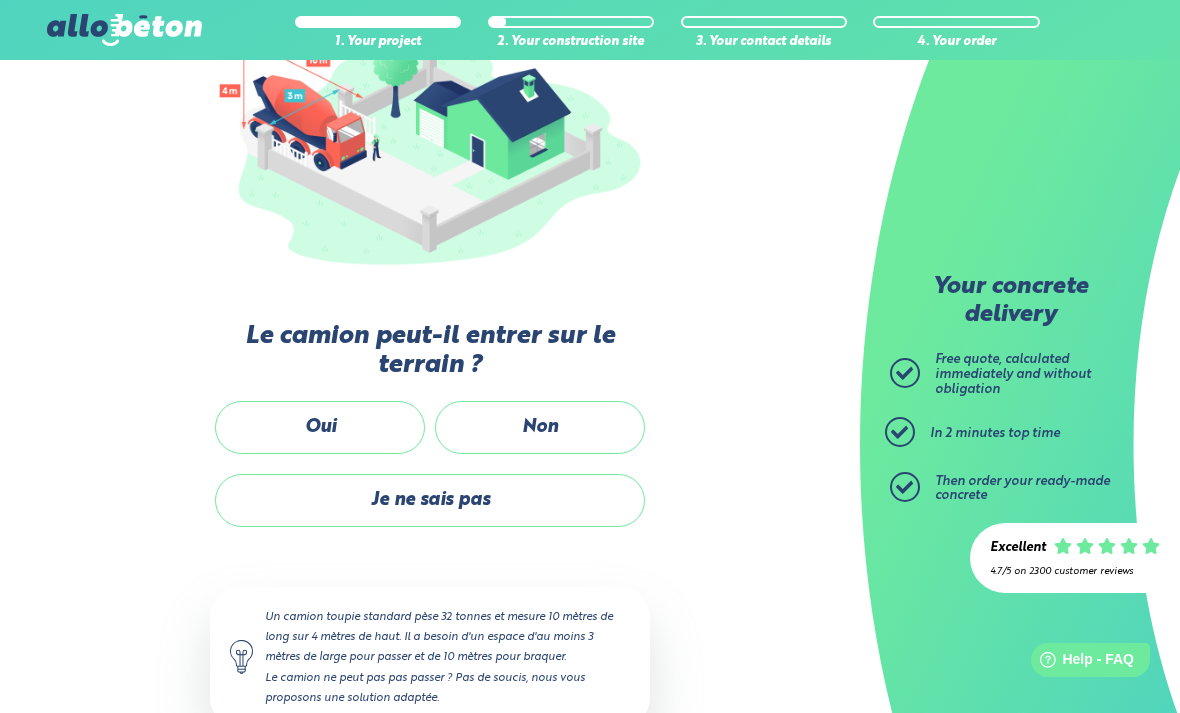 scroll, scrollTop: 294, scrollLeft: 0, axis: vertical 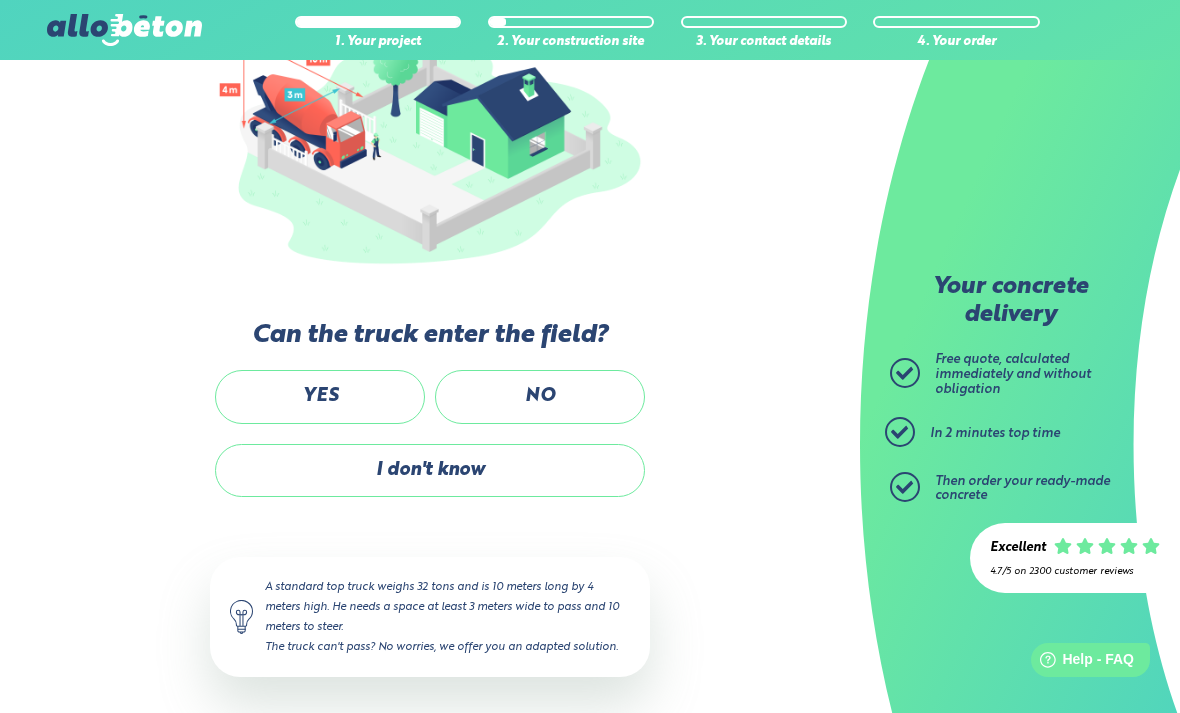 click on "YES" at bounding box center [320, 396] 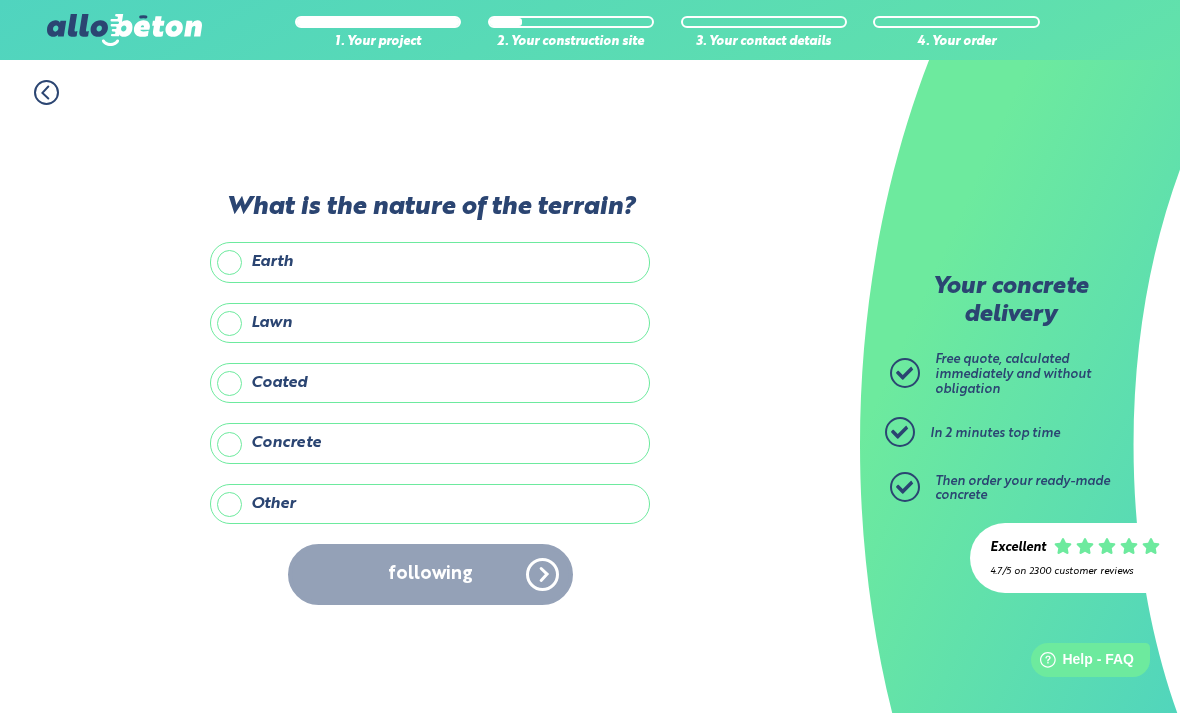 click on "Other" at bounding box center (430, 504) 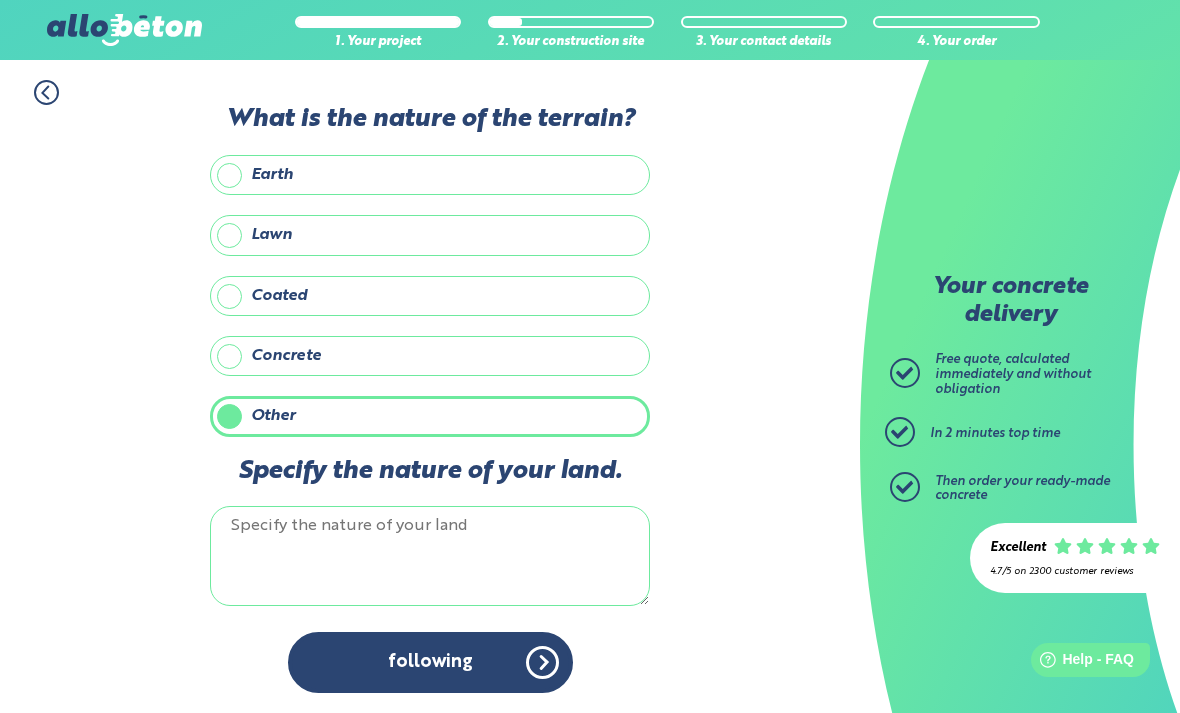 click on "Specify the nature of your land." at bounding box center (430, 556) 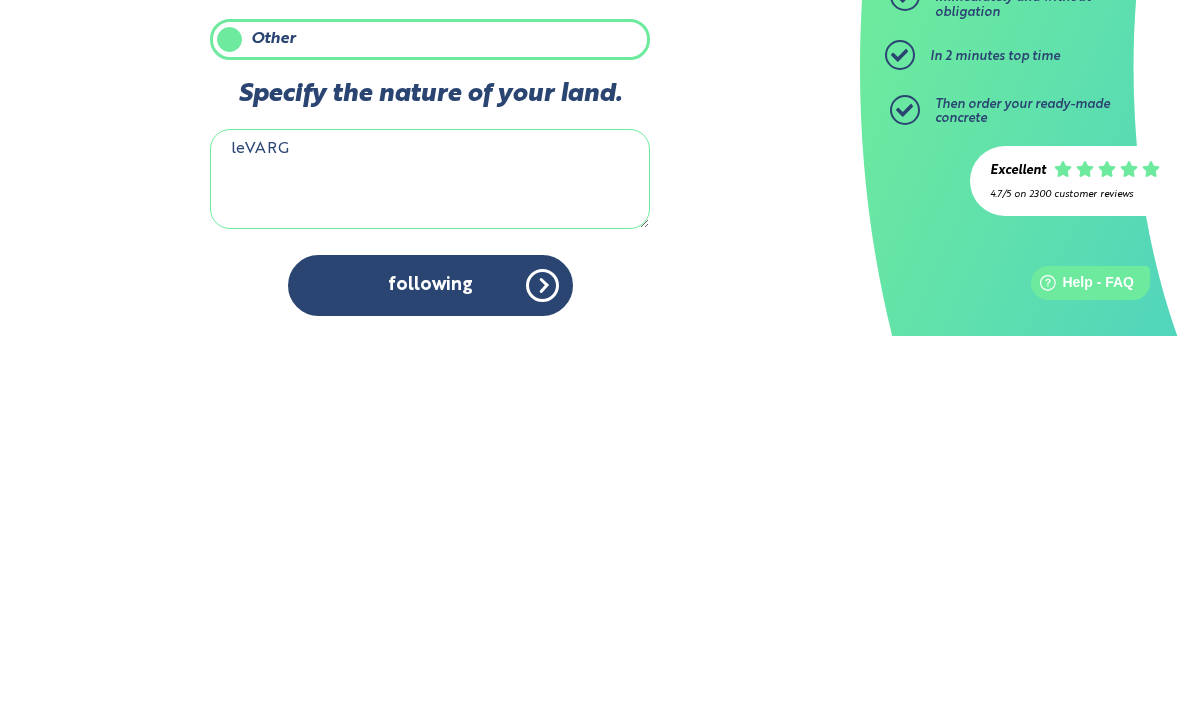 click on "leVARG" at bounding box center [430, 556] 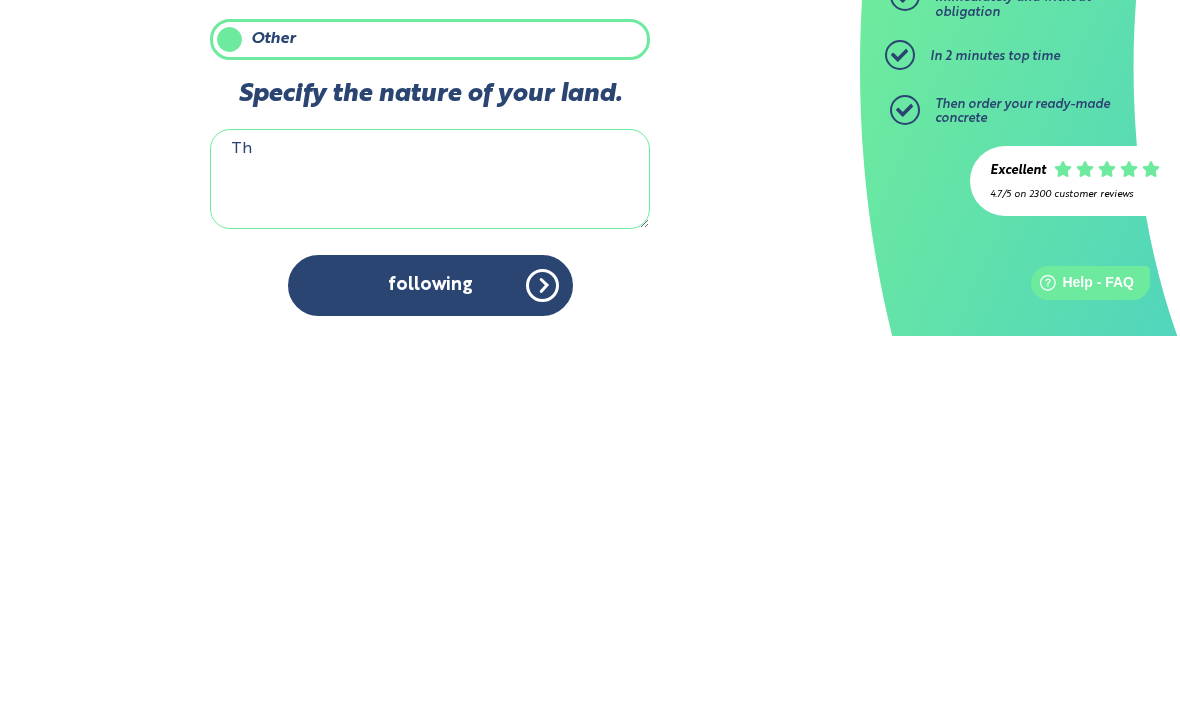 type on "T" 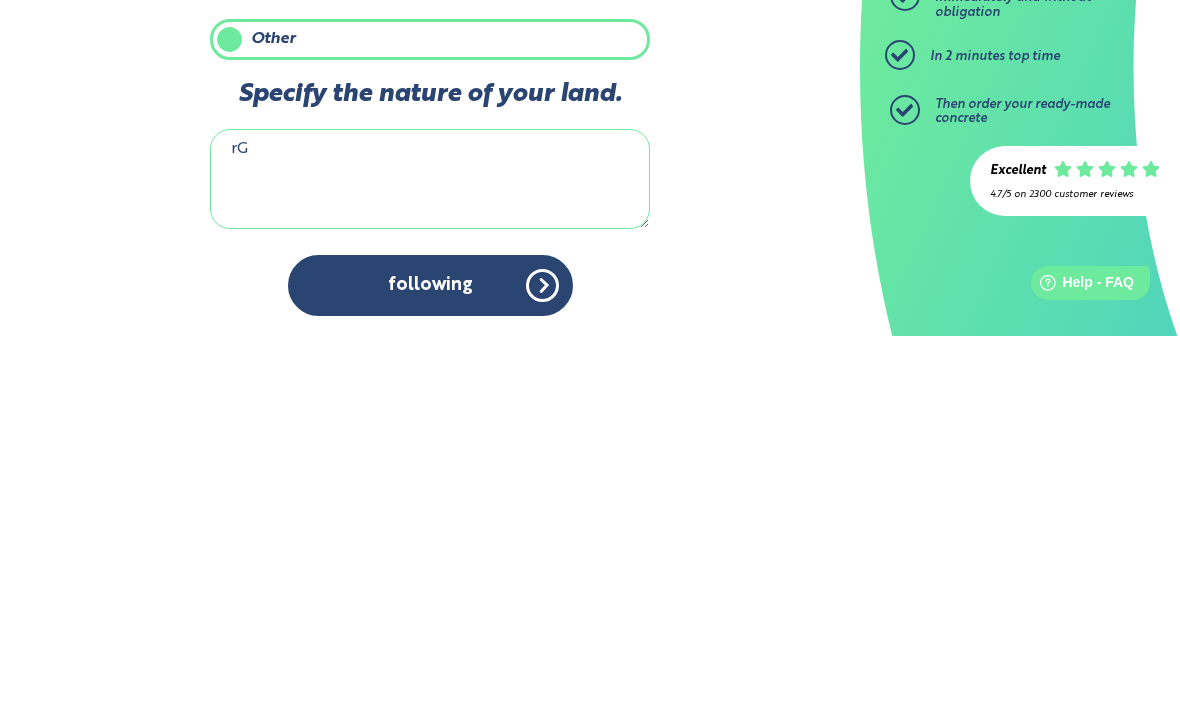 click on "rG" at bounding box center [430, 556] 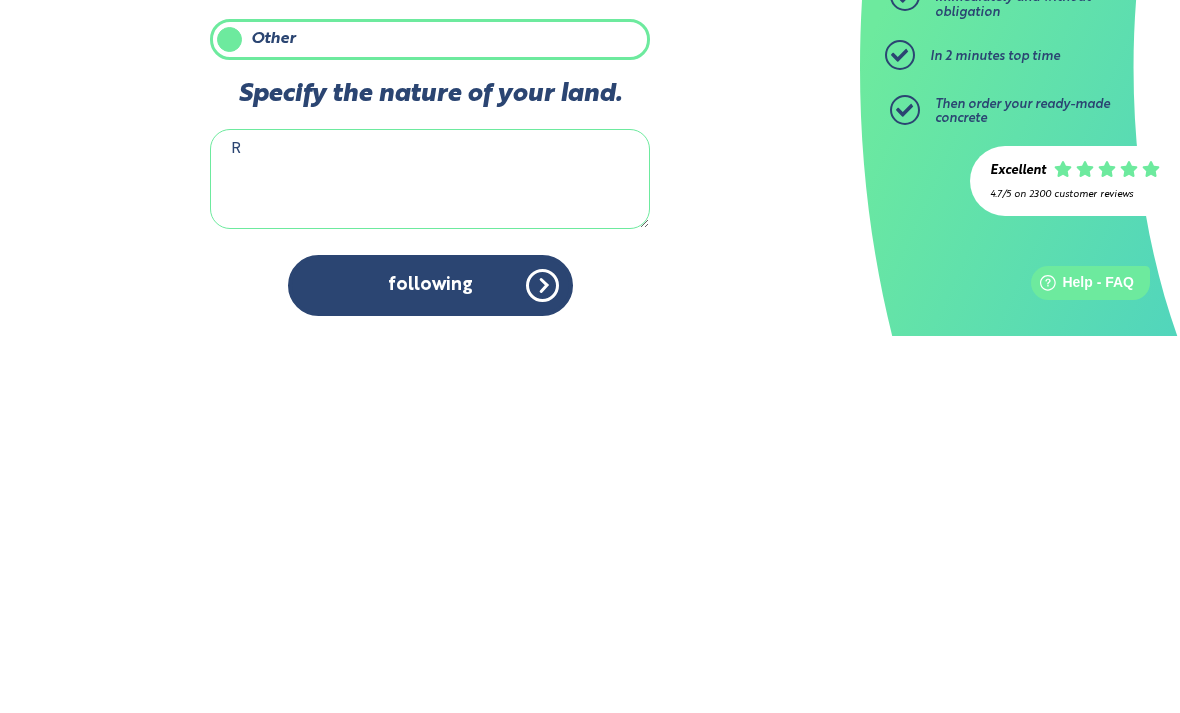 type 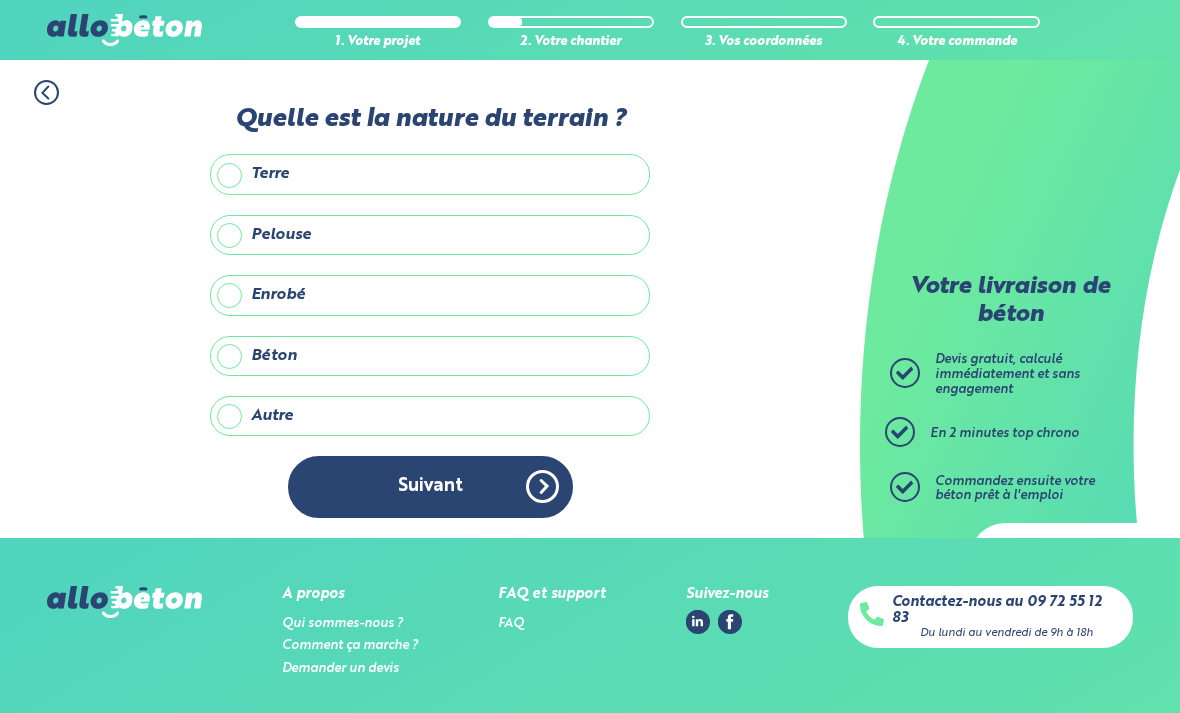 scroll, scrollTop: 68, scrollLeft: 0, axis: vertical 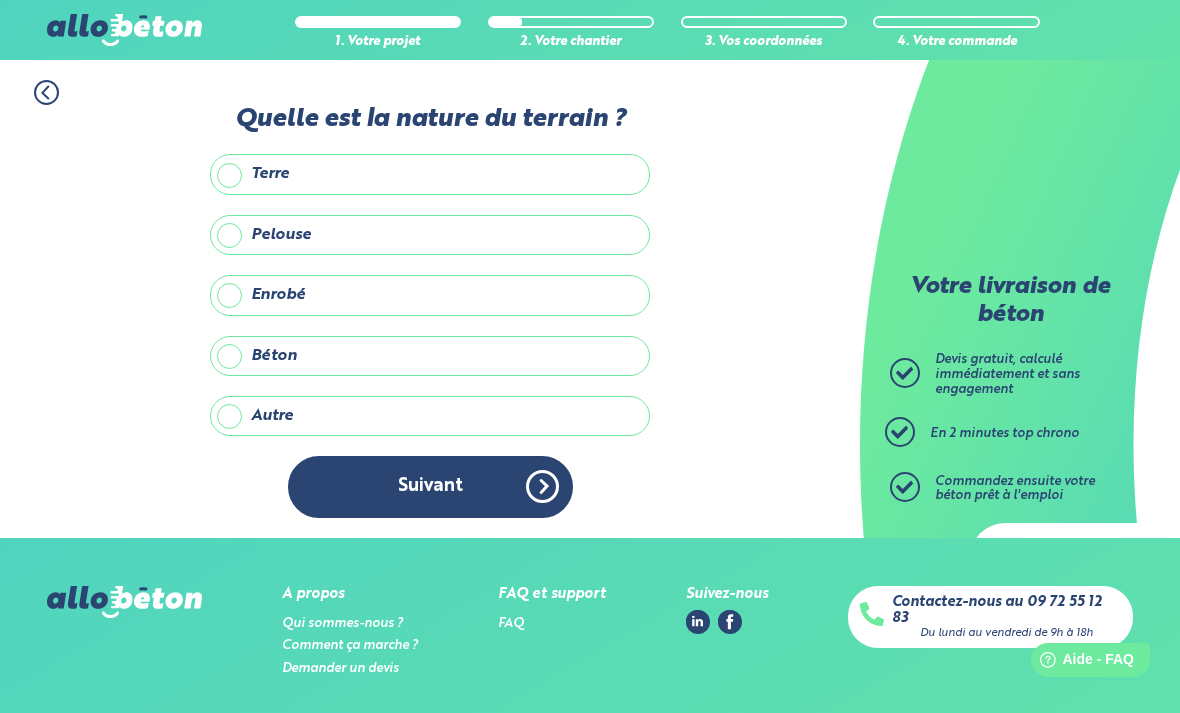 click on "Autre" at bounding box center (430, 416) 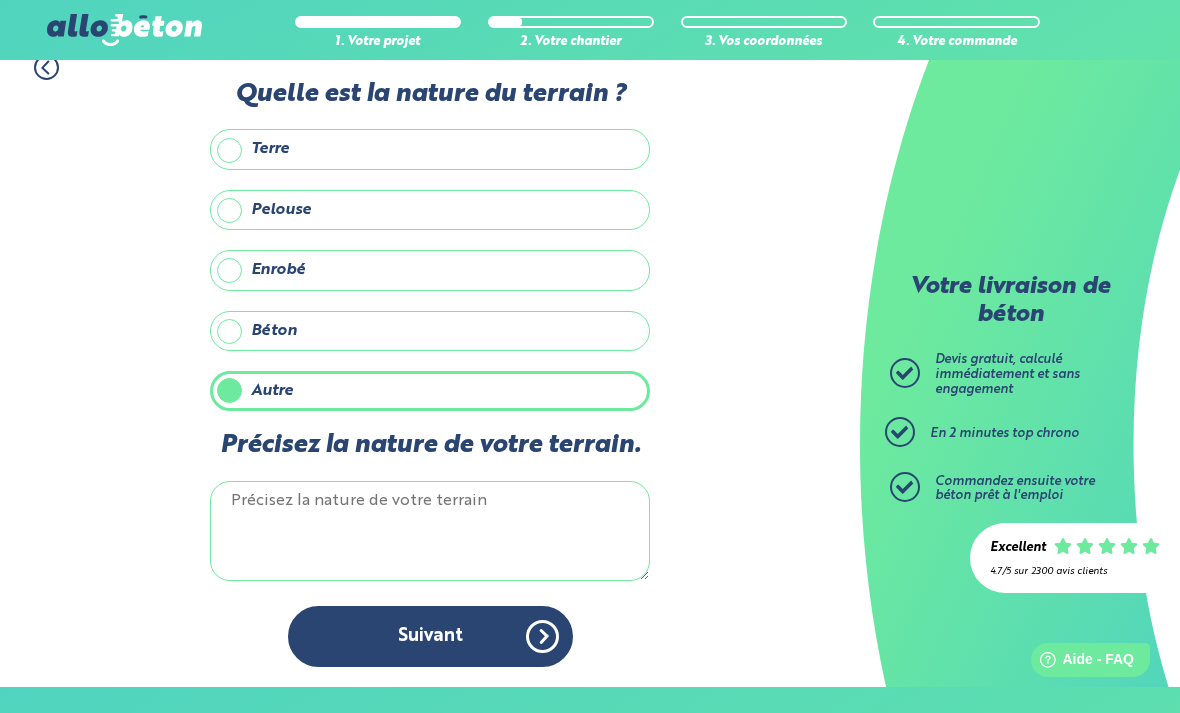 scroll, scrollTop: 65, scrollLeft: 0, axis: vertical 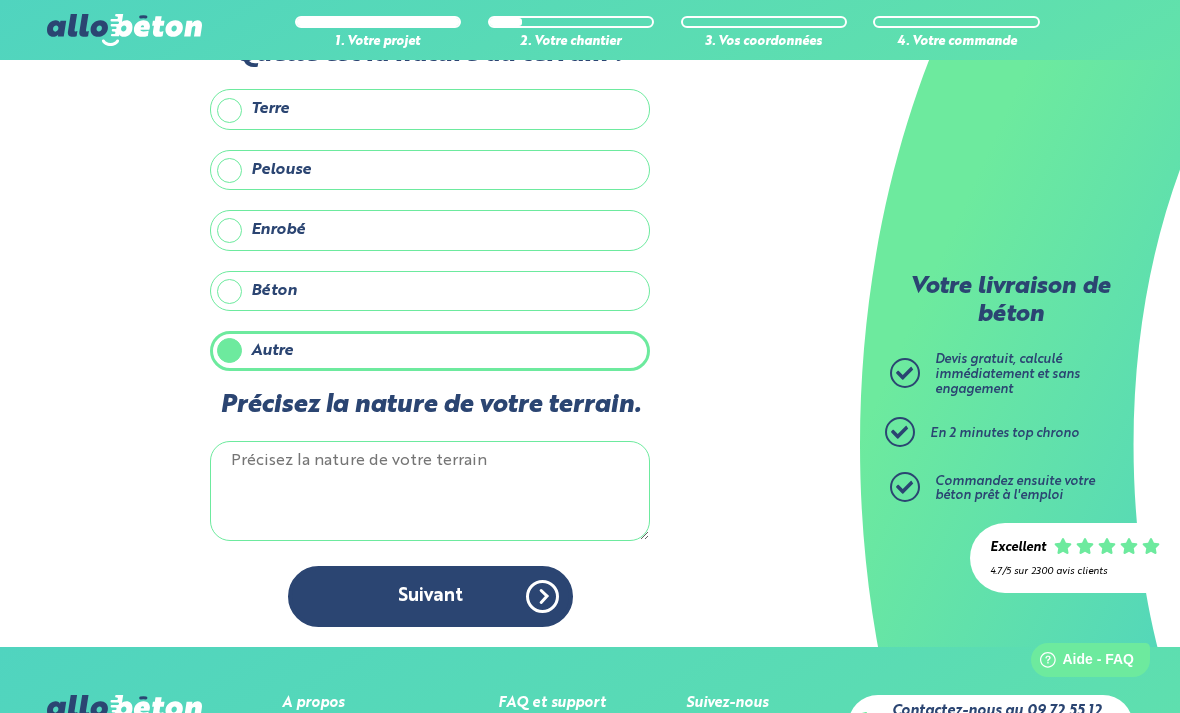 click on "Précisez la nature de votre terrain." at bounding box center (430, 491) 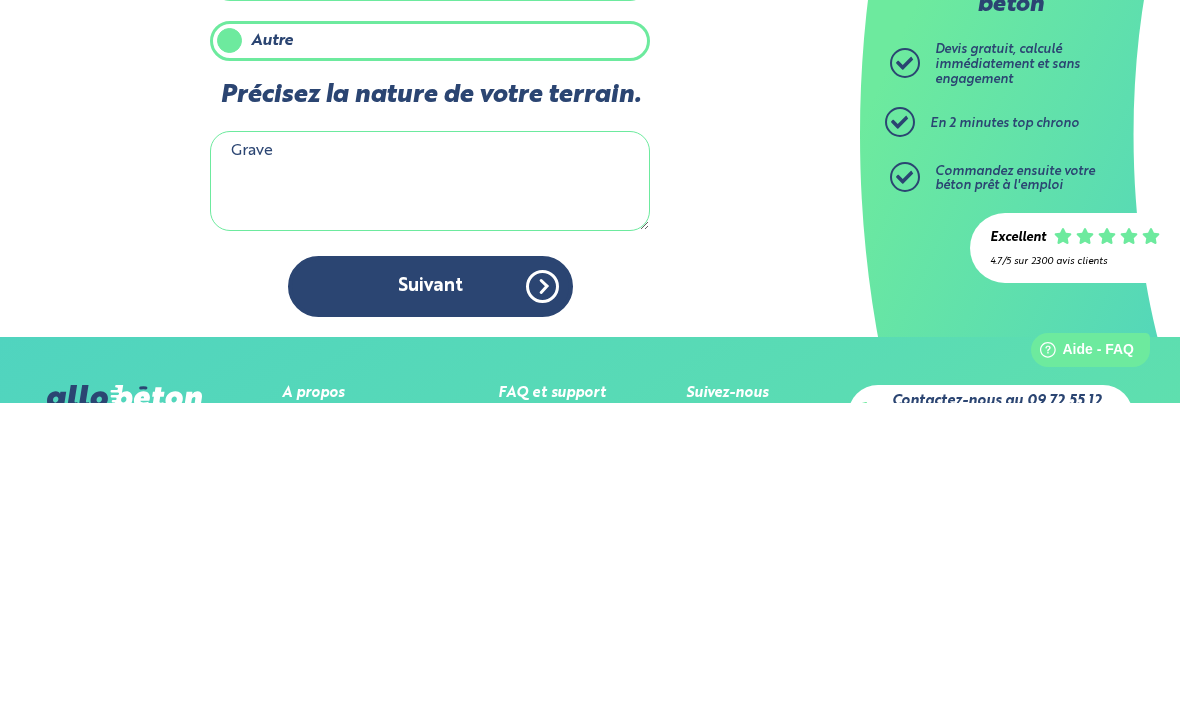 type on "Gravel" 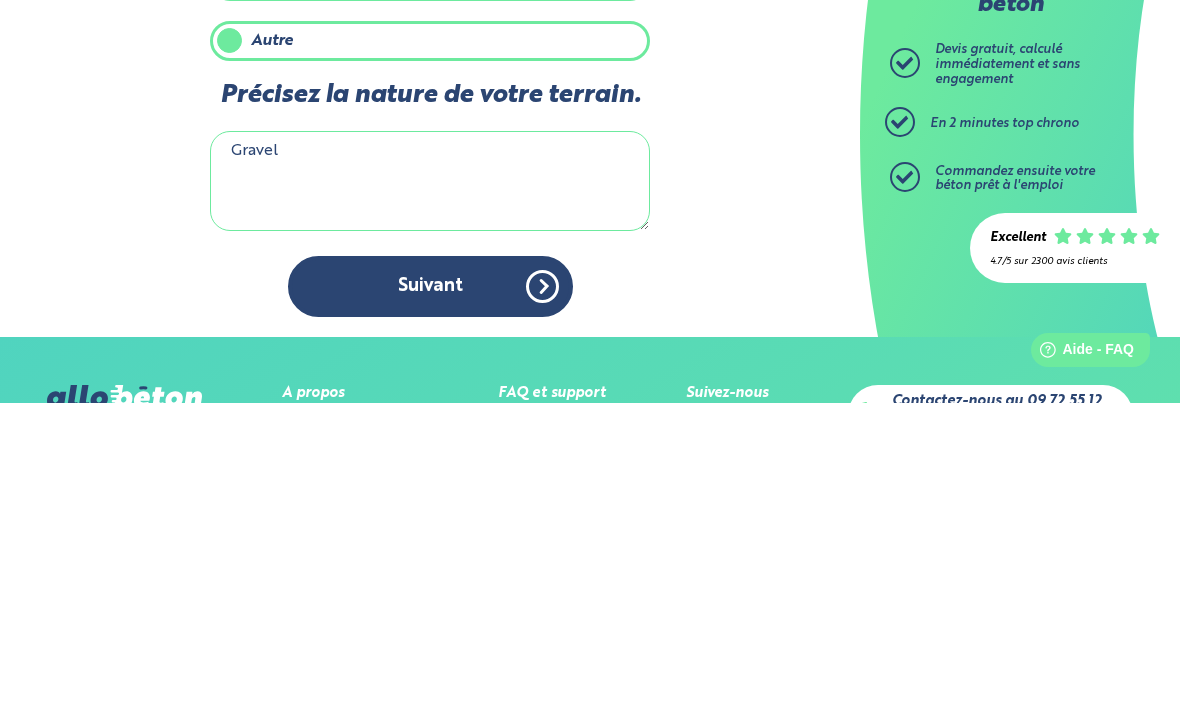 click on "Suivant" at bounding box center (430, 596) 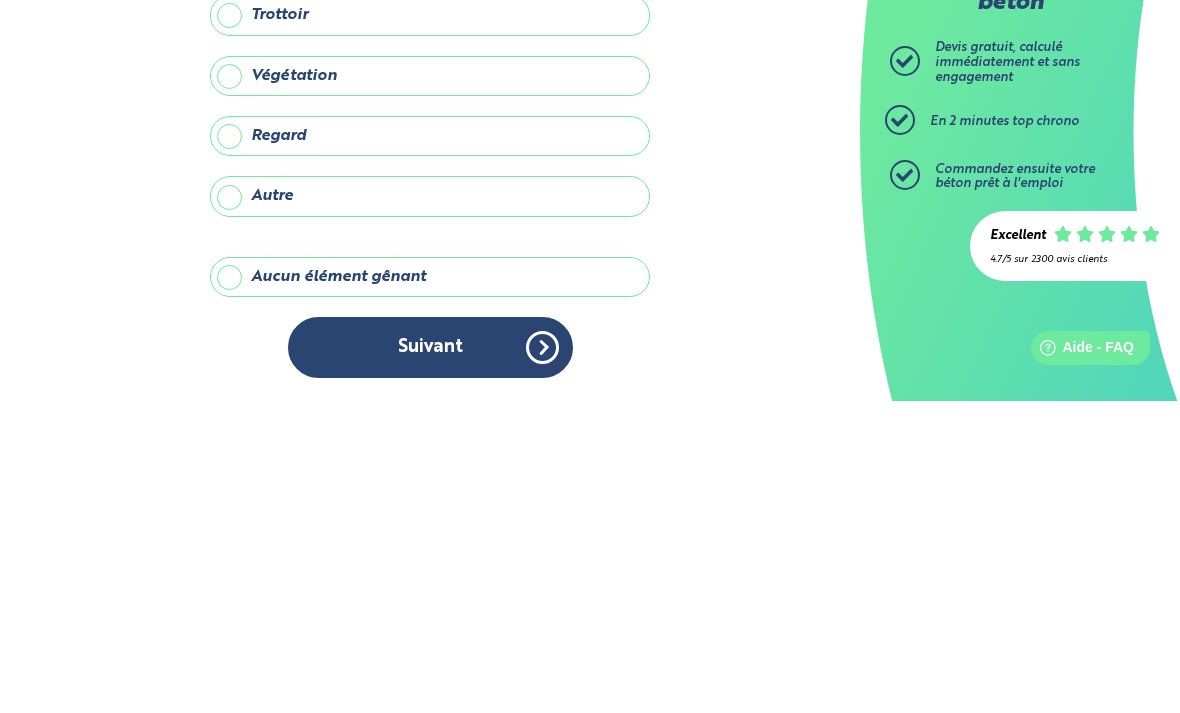 scroll, scrollTop: 64, scrollLeft: 0, axis: vertical 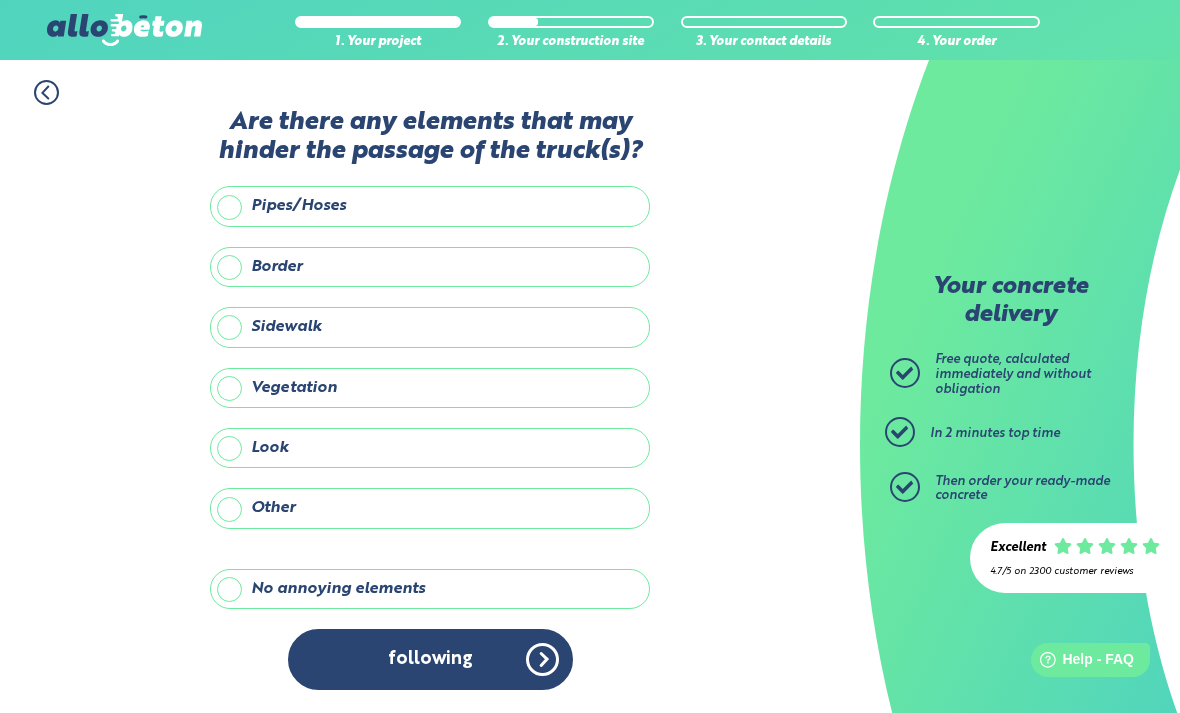 click on "No annoying elements" at bounding box center (430, 589) 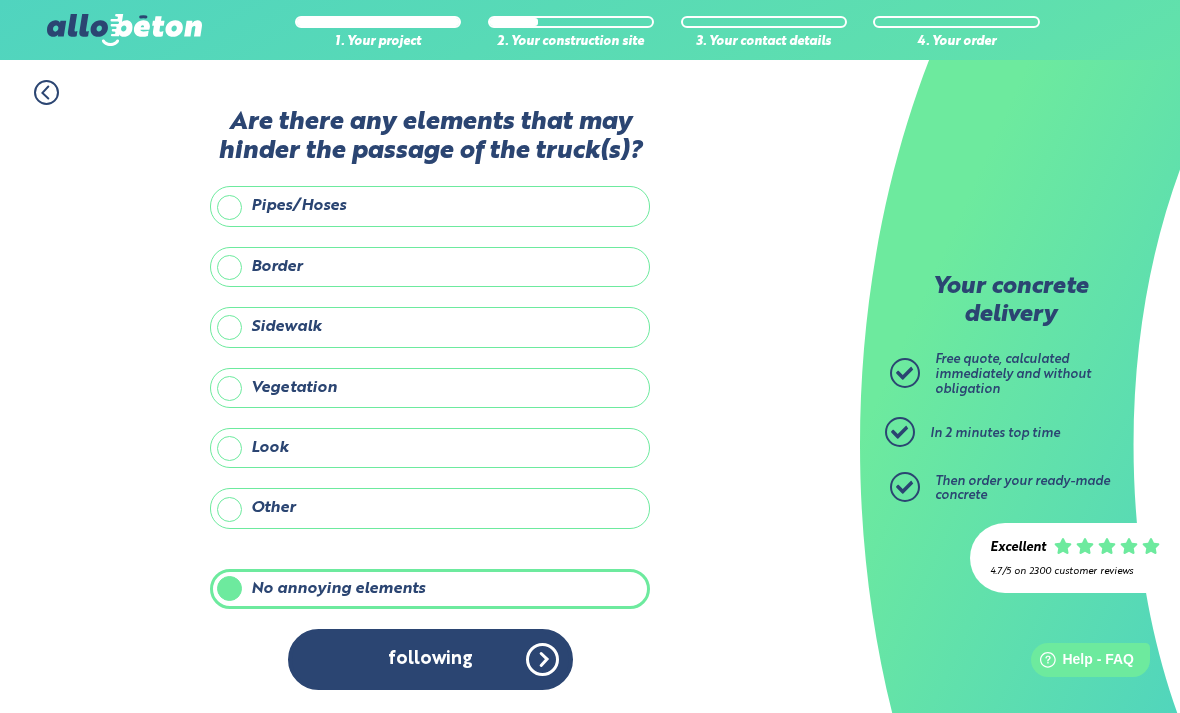 click on "following" at bounding box center [430, 659] 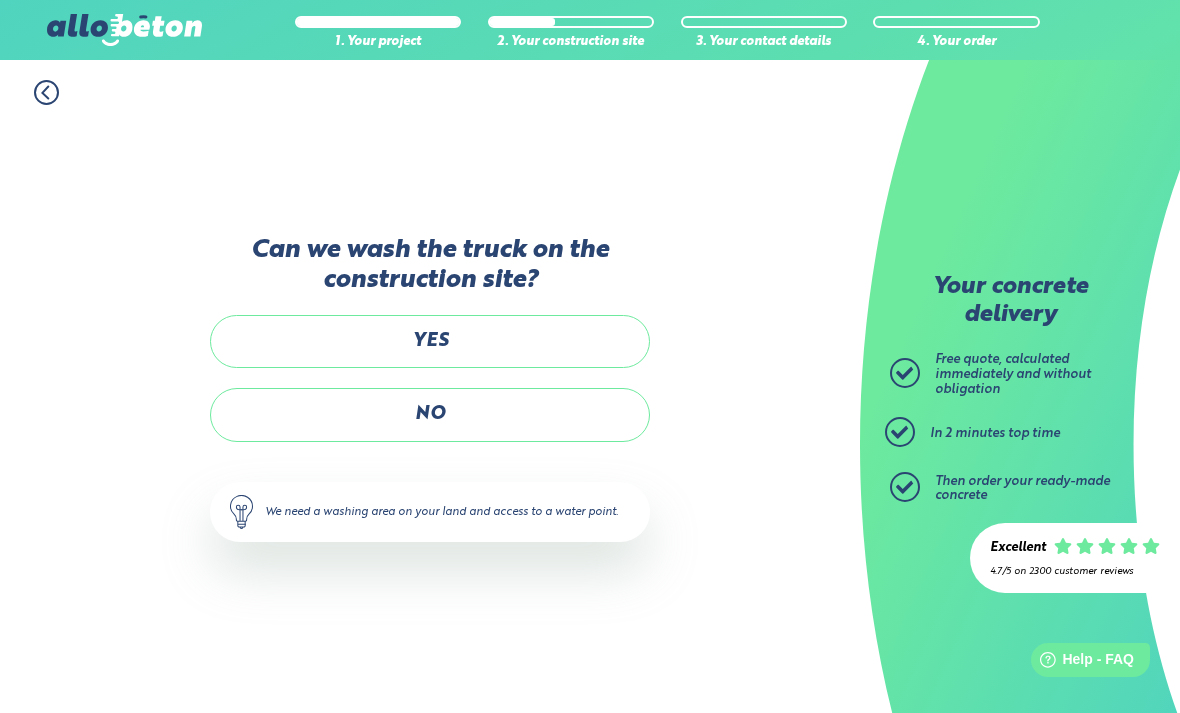 click on "NO" at bounding box center (430, 414) 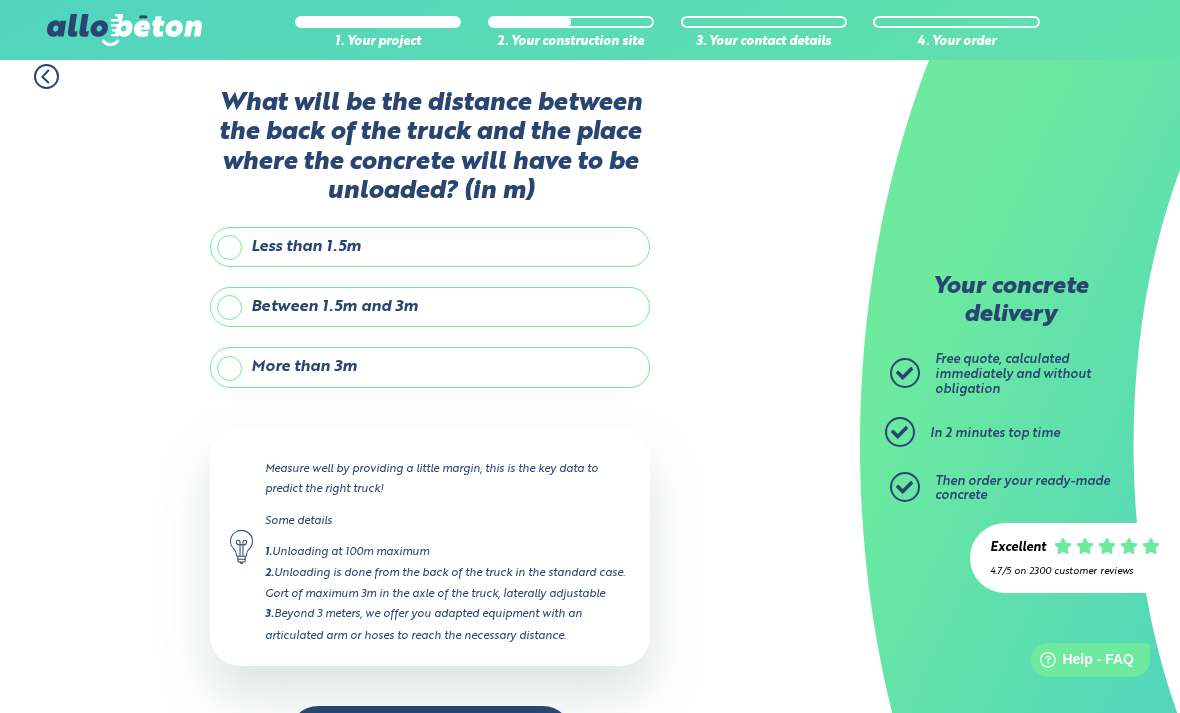 scroll, scrollTop: 0, scrollLeft: 0, axis: both 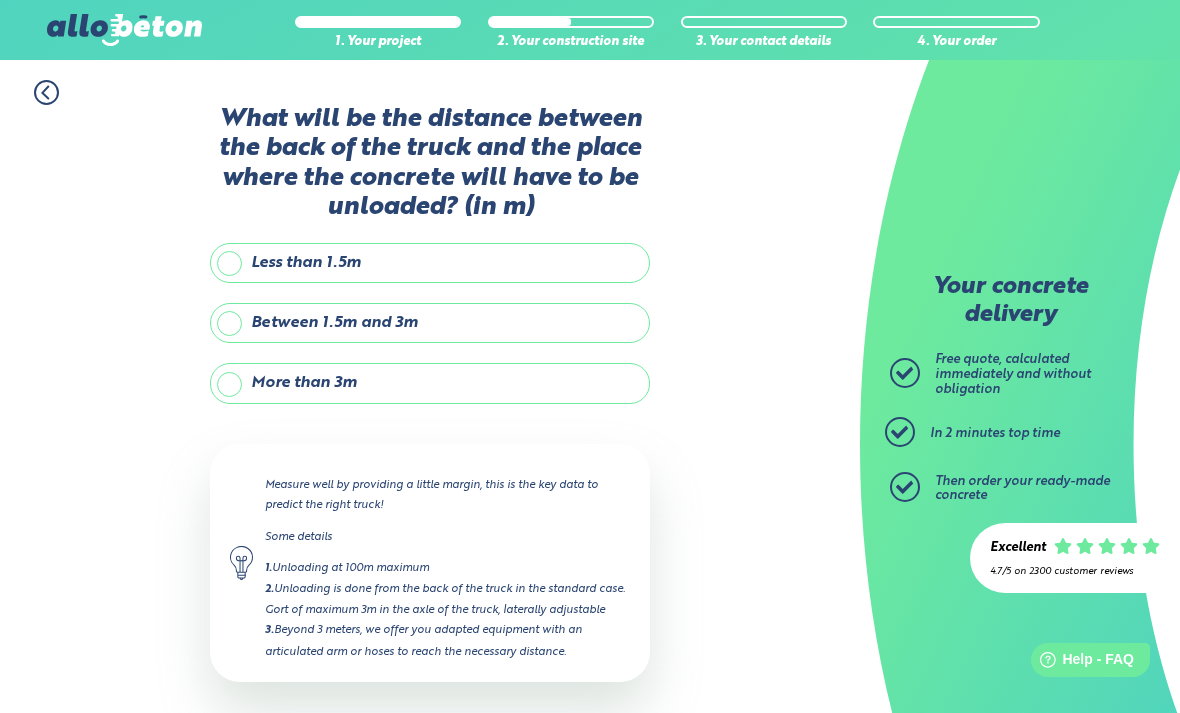 click on "Between 1.5m and 3m" at bounding box center [430, 323] 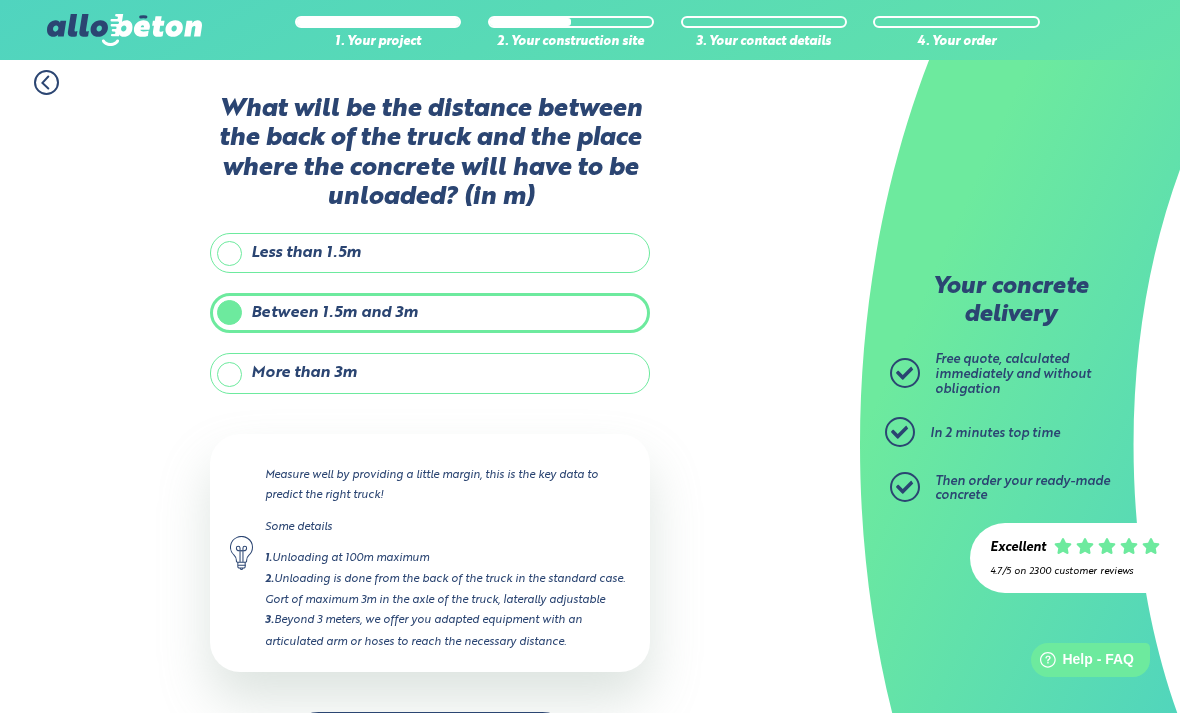 scroll, scrollTop: 39, scrollLeft: 0, axis: vertical 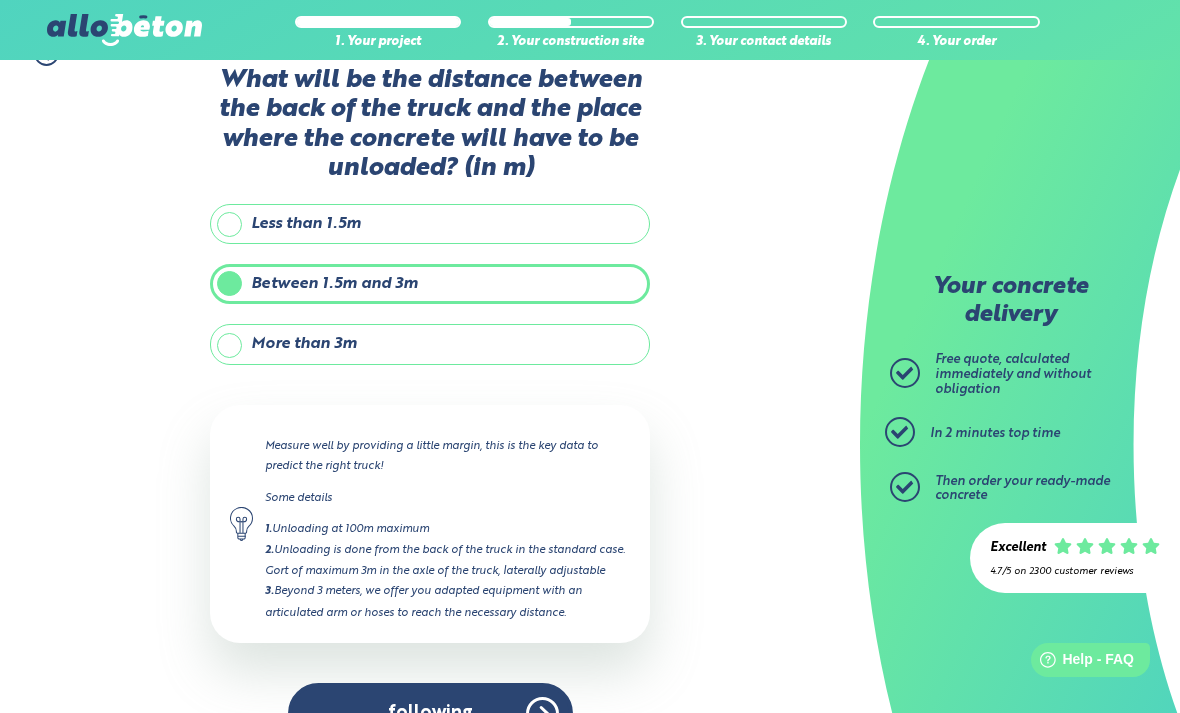 click on "More than 3m" at bounding box center [430, 344] 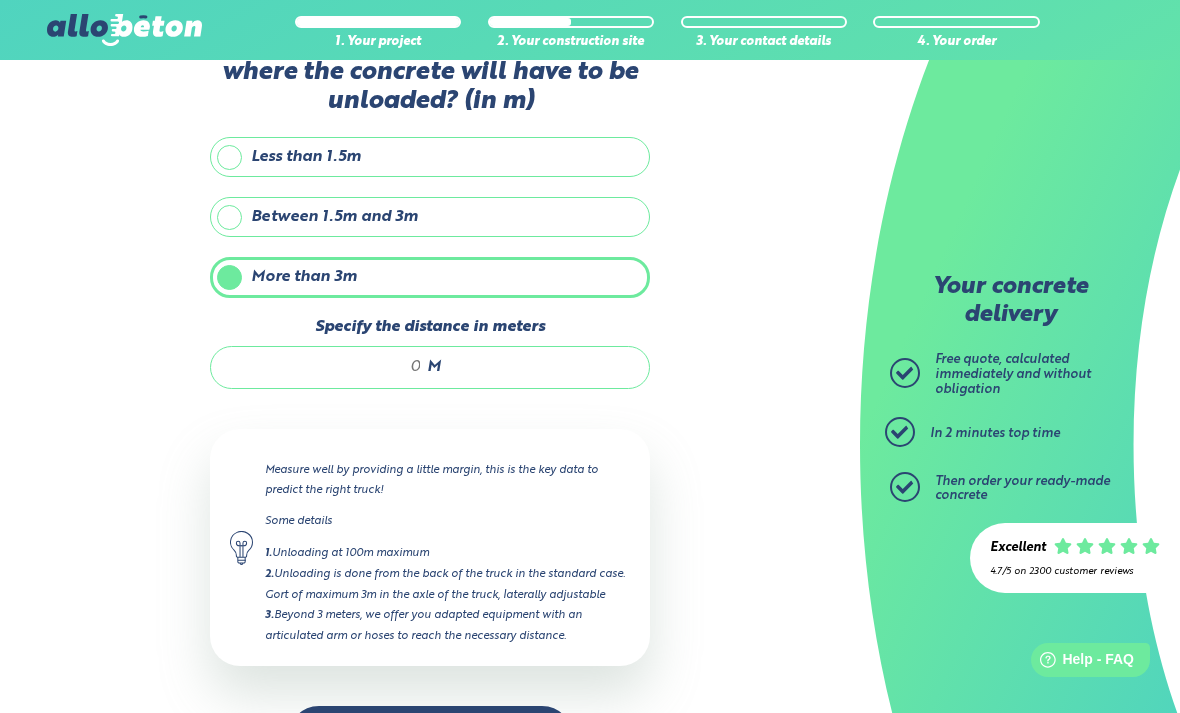 scroll, scrollTop: 141, scrollLeft: 0, axis: vertical 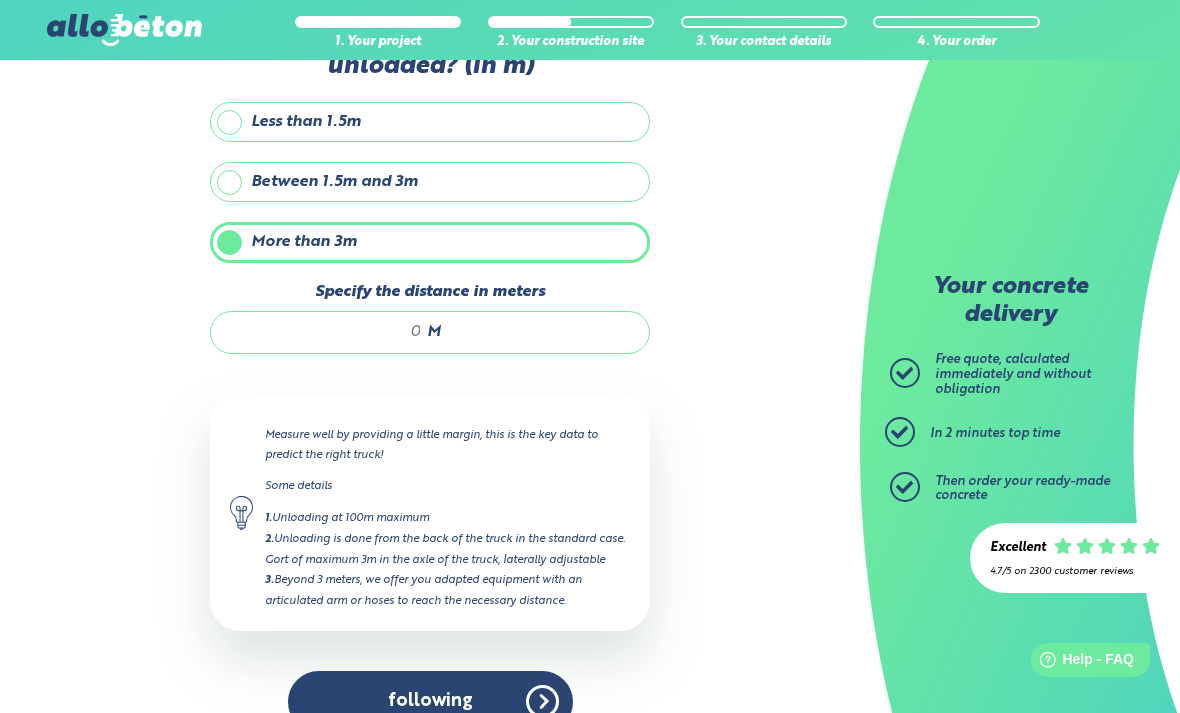 click on "following" at bounding box center [430, 701] 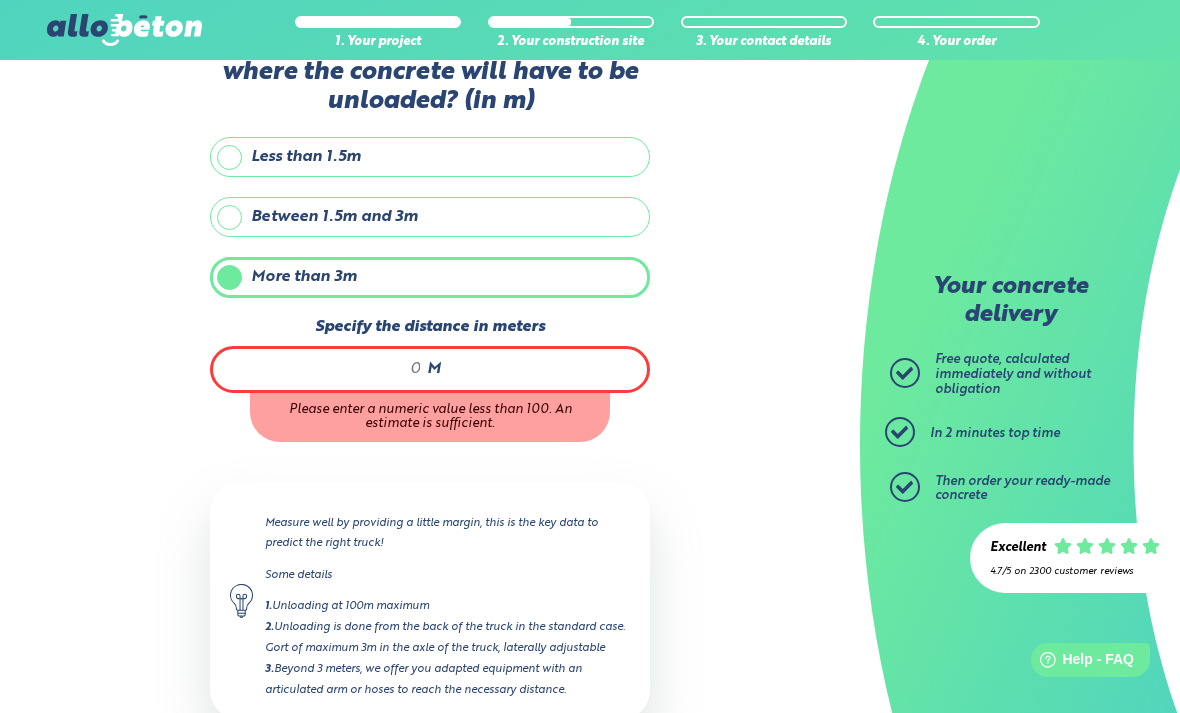 scroll, scrollTop: 104, scrollLeft: 0, axis: vertical 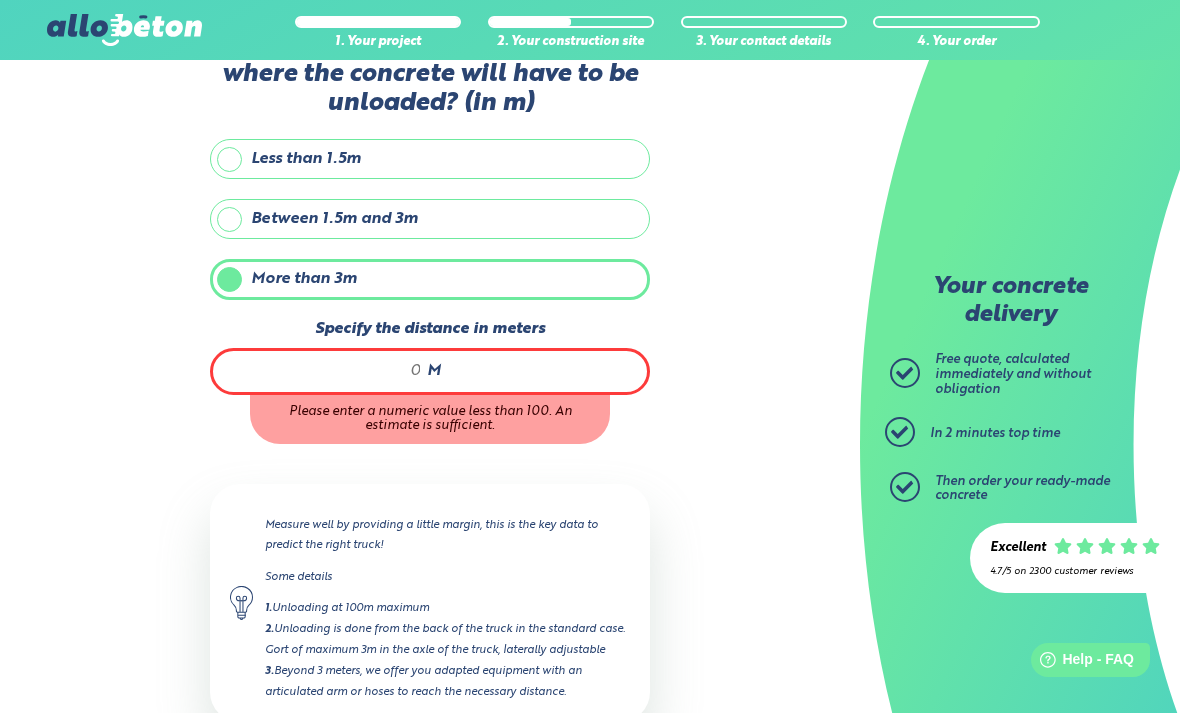 click on "Specify the distance in meters" at bounding box center [327, 371] 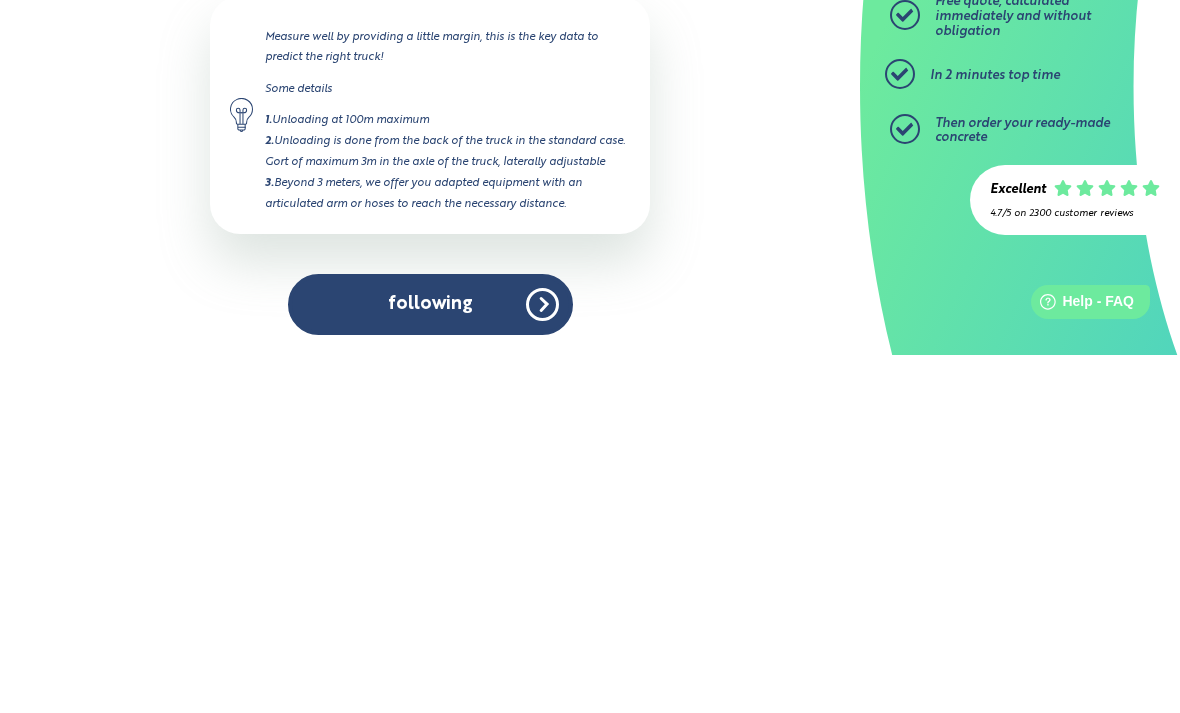 scroll, scrollTop: 257, scrollLeft: 0, axis: vertical 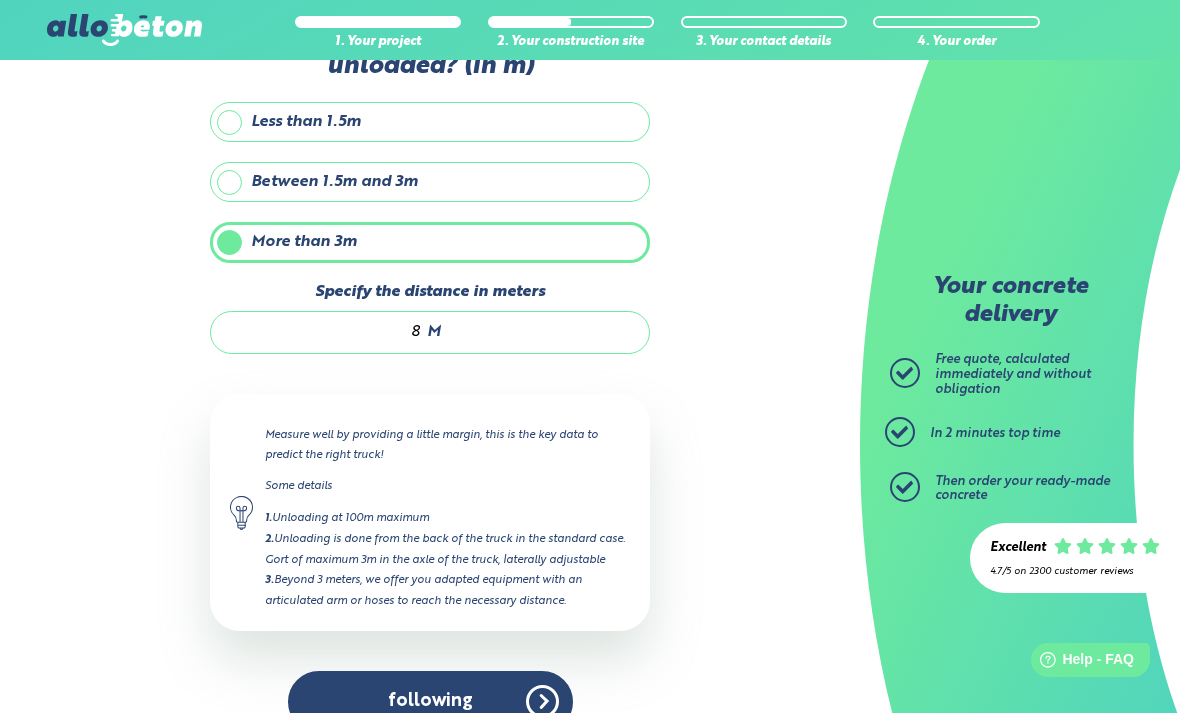click on "following" at bounding box center (430, 701) 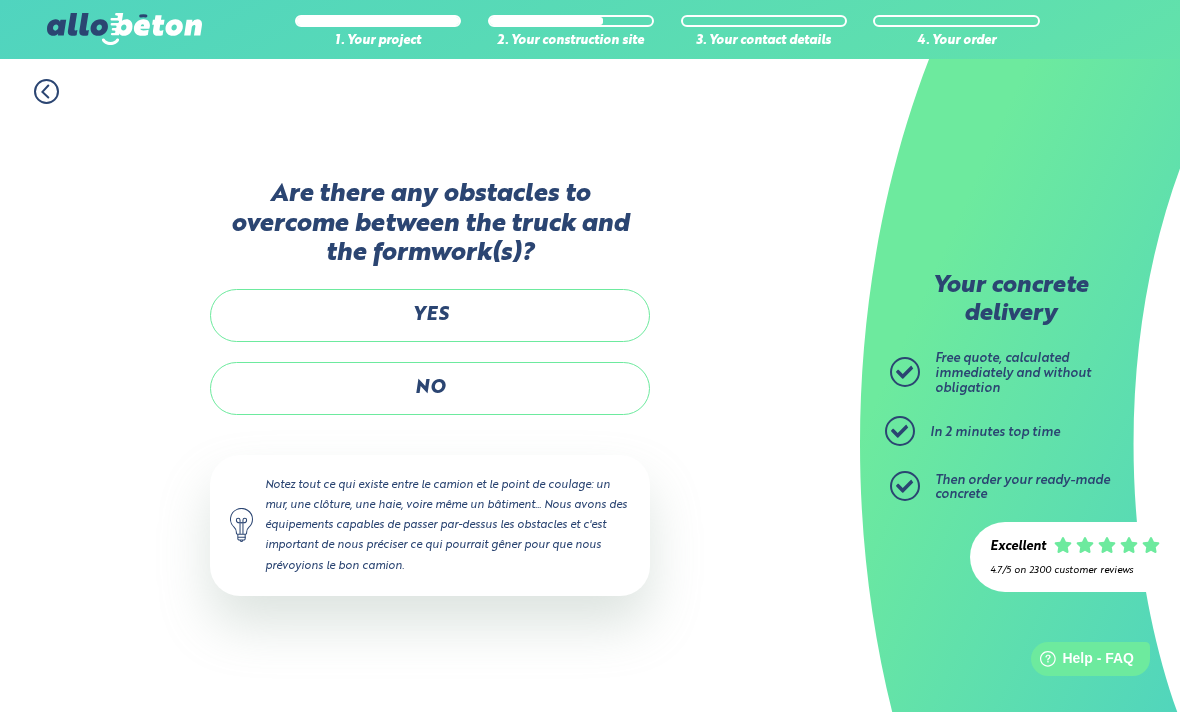 scroll, scrollTop: 64, scrollLeft: 0, axis: vertical 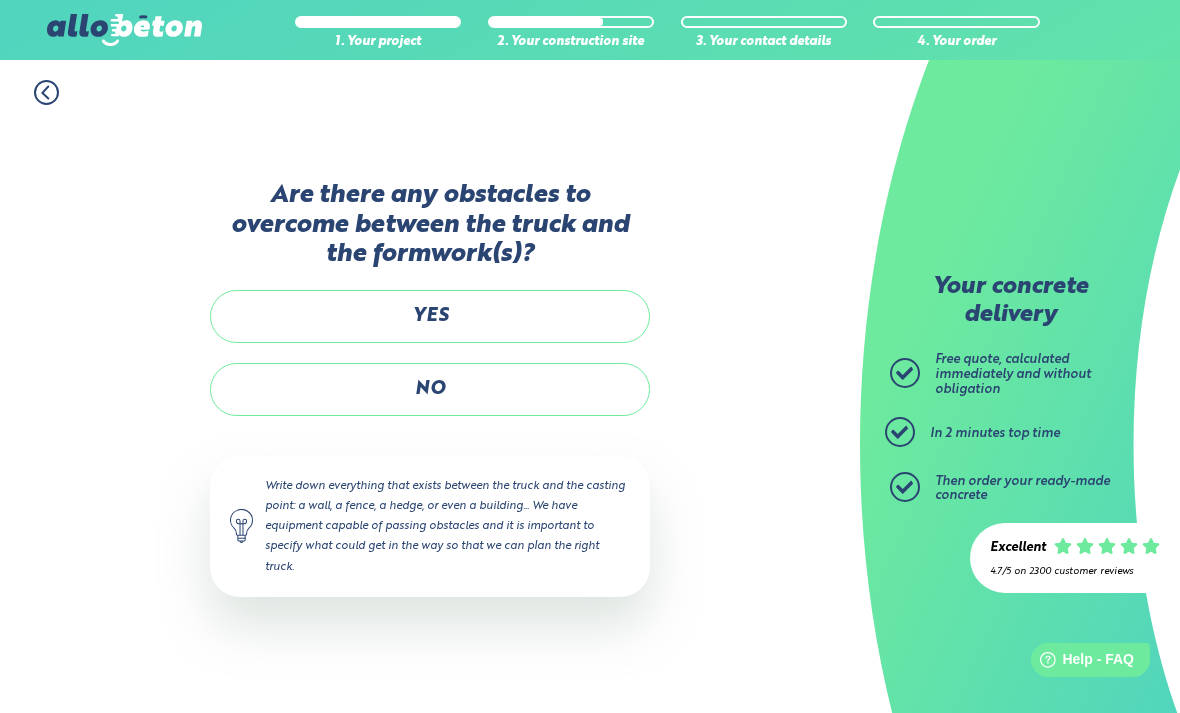 click on "NO" at bounding box center (430, 389) 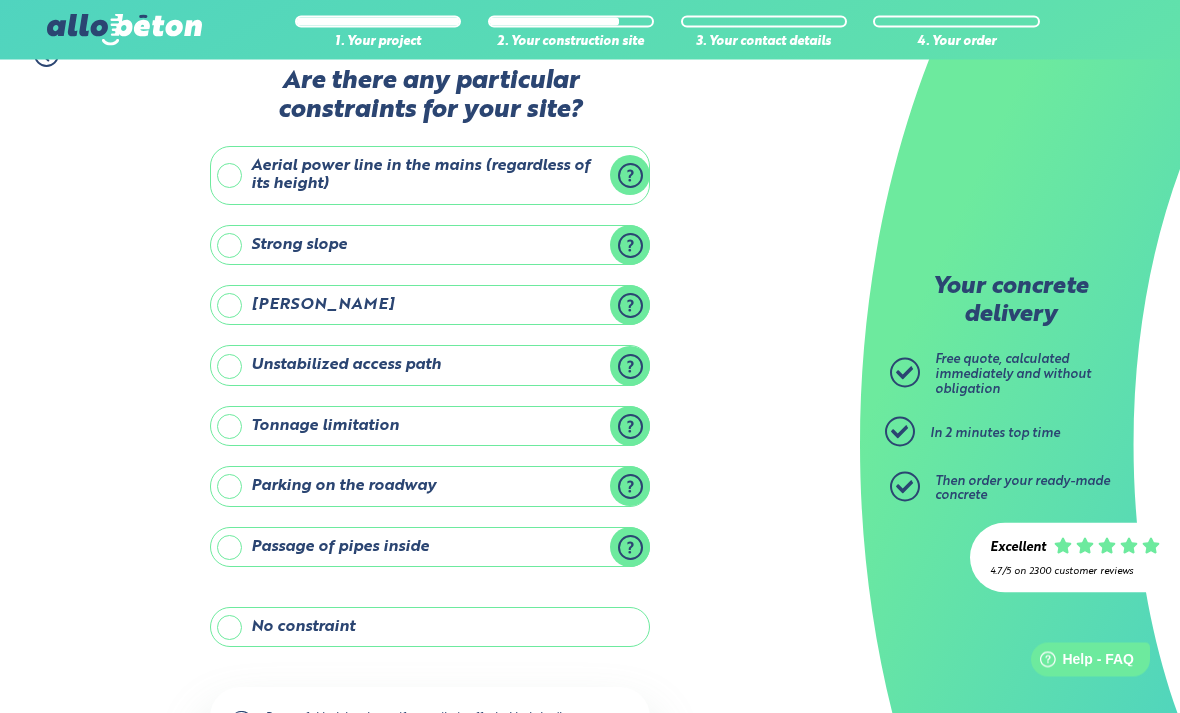 scroll, scrollTop: 50, scrollLeft: 0, axis: vertical 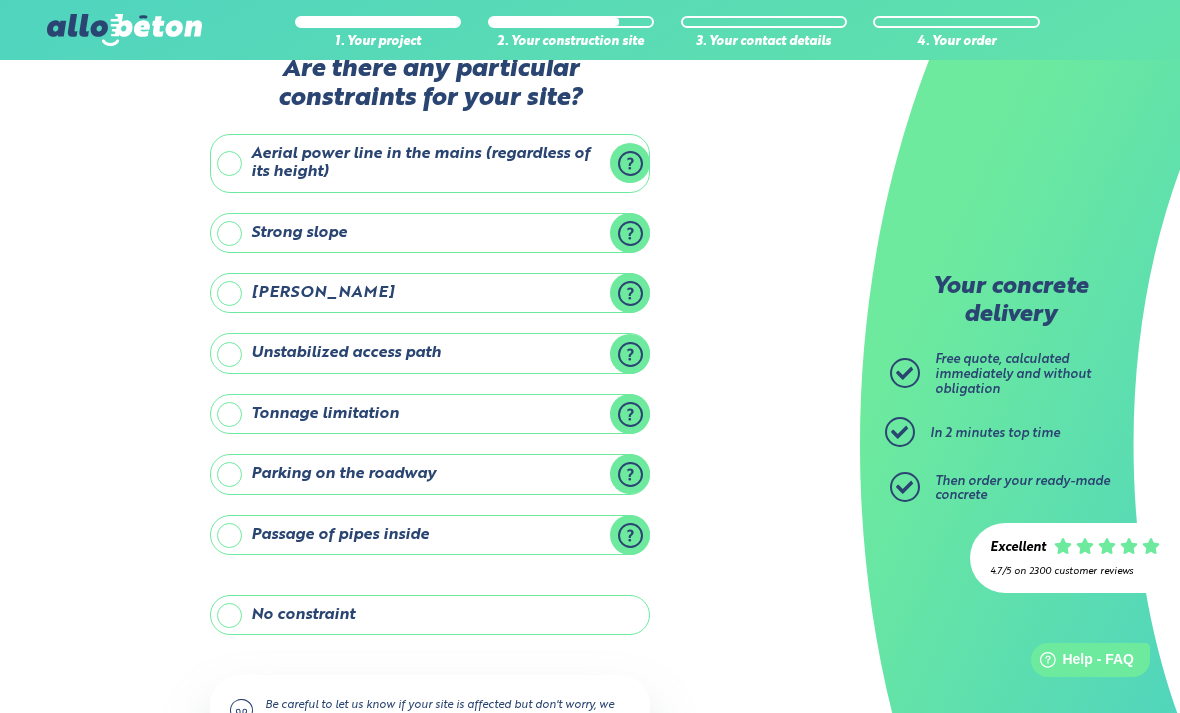 click on "No constraint" at bounding box center (430, 615) 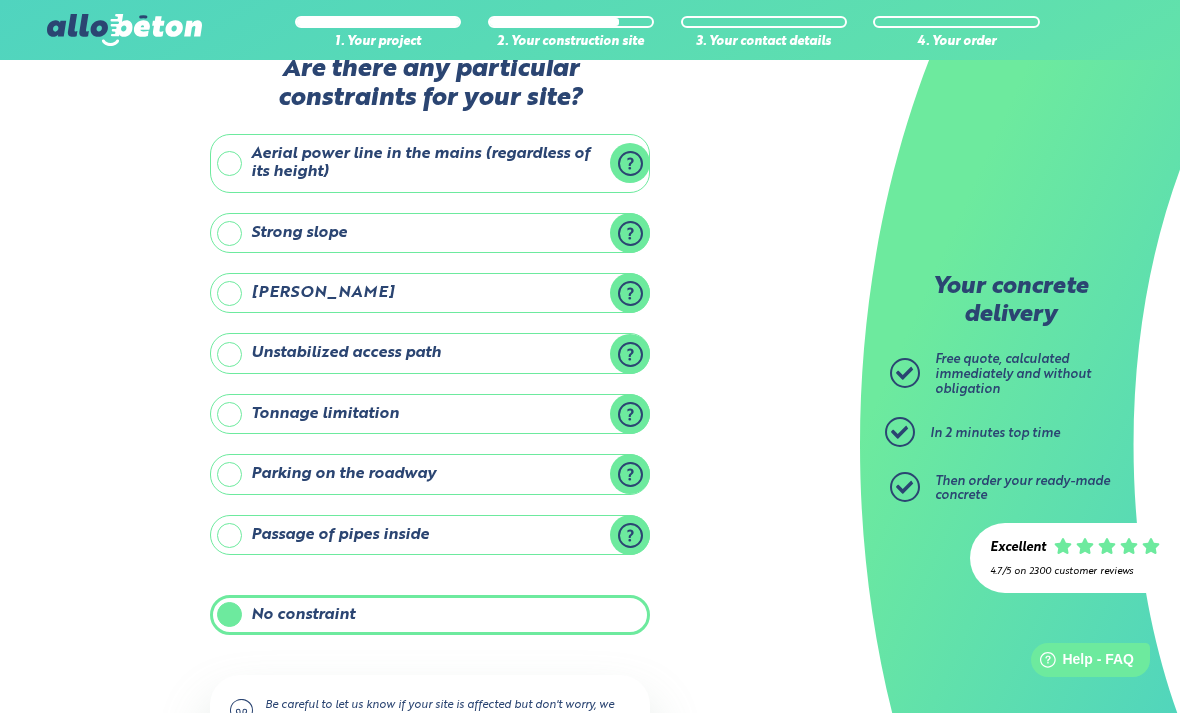 scroll, scrollTop: 145, scrollLeft: 0, axis: vertical 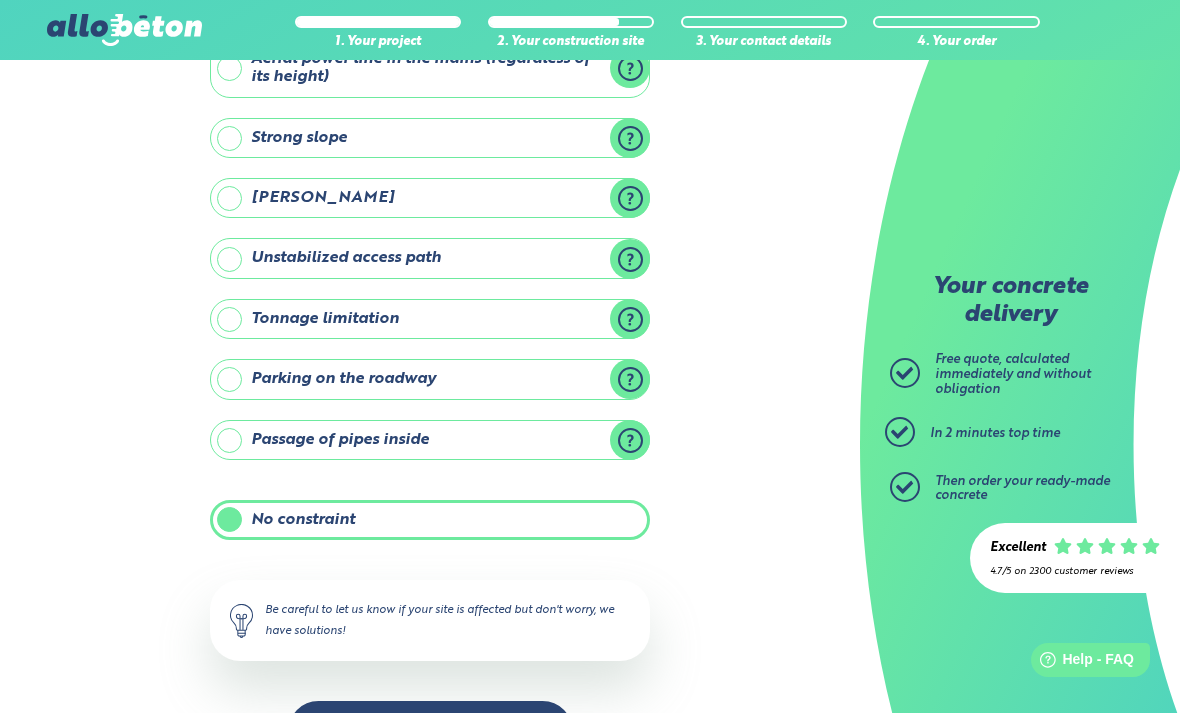 click on "following" at bounding box center (430, 731) 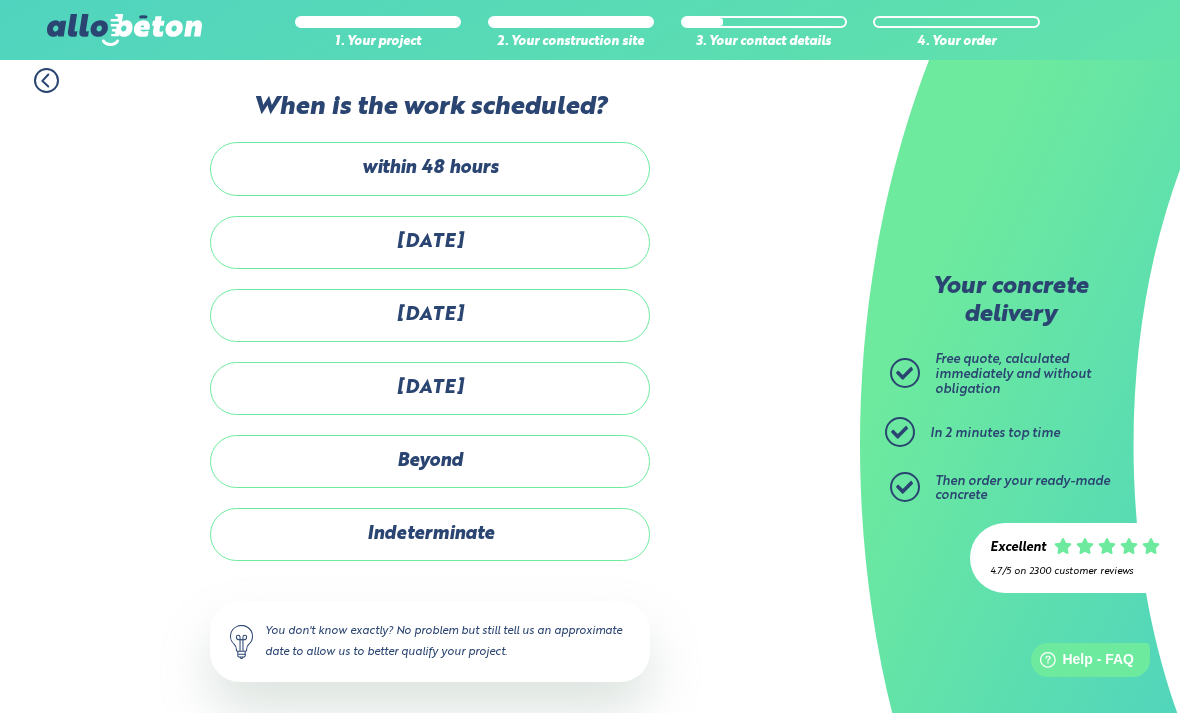 scroll, scrollTop: 0, scrollLeft: 0, axis: both 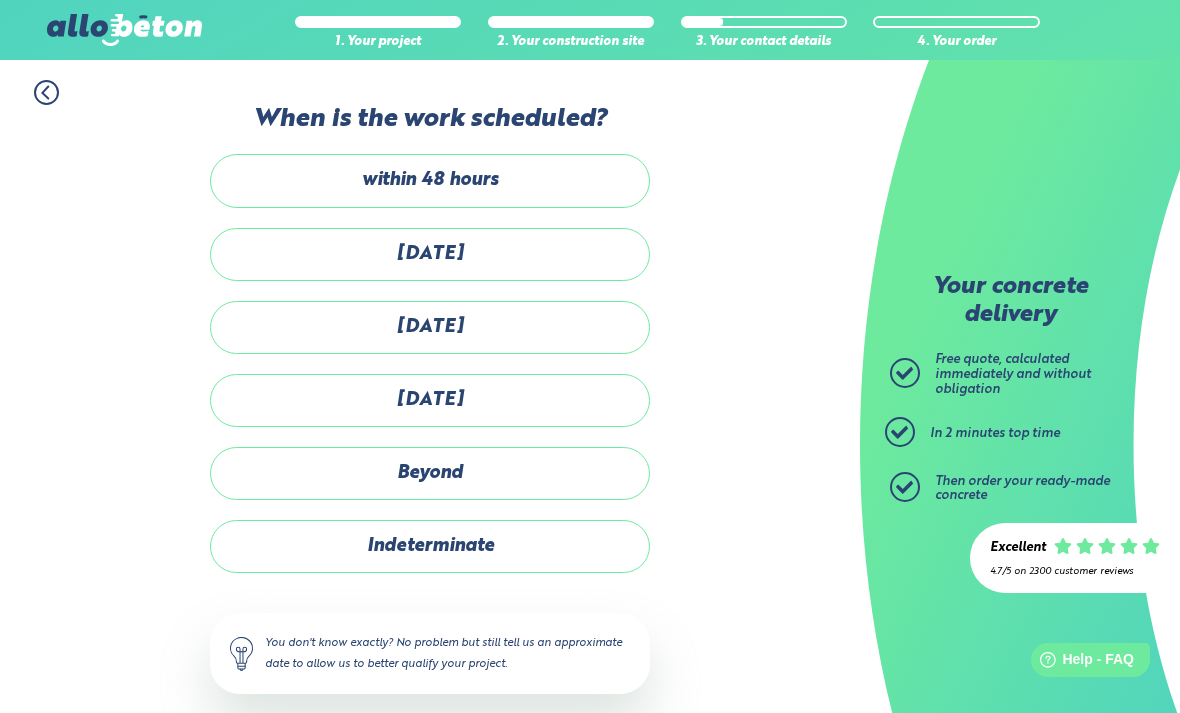 click on "[DATE]" at bounding box center (430, 254) 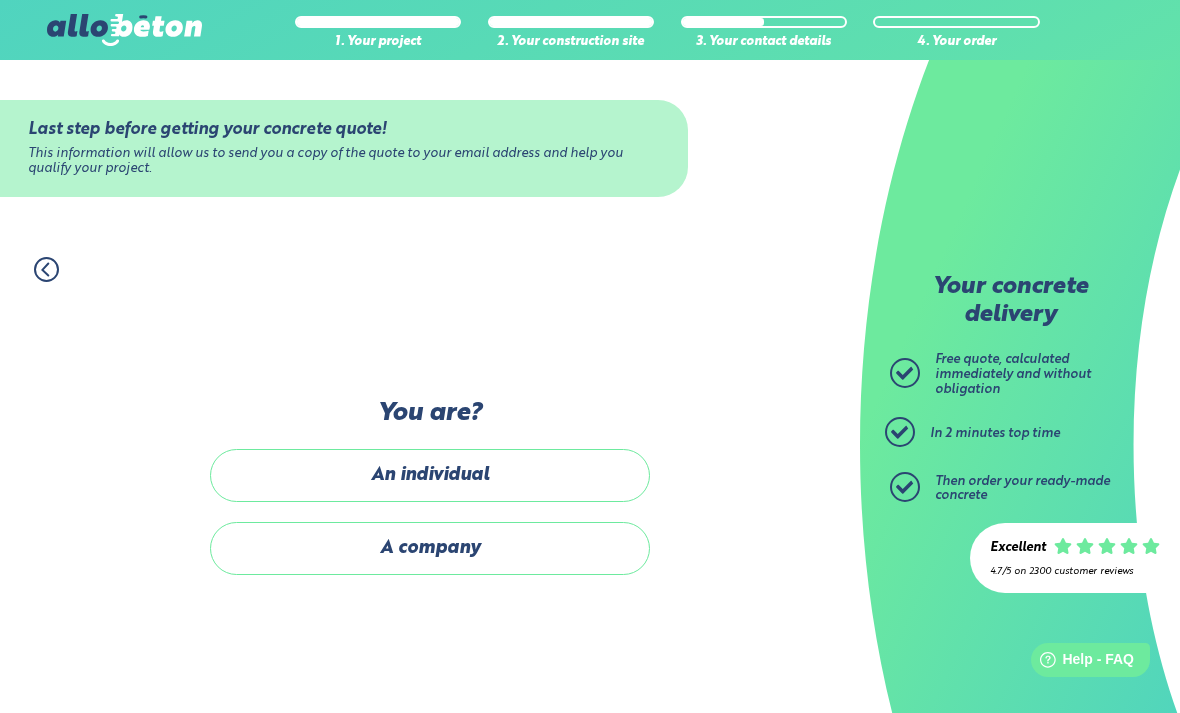 click on "An individual" at bounding box center (430, 475) 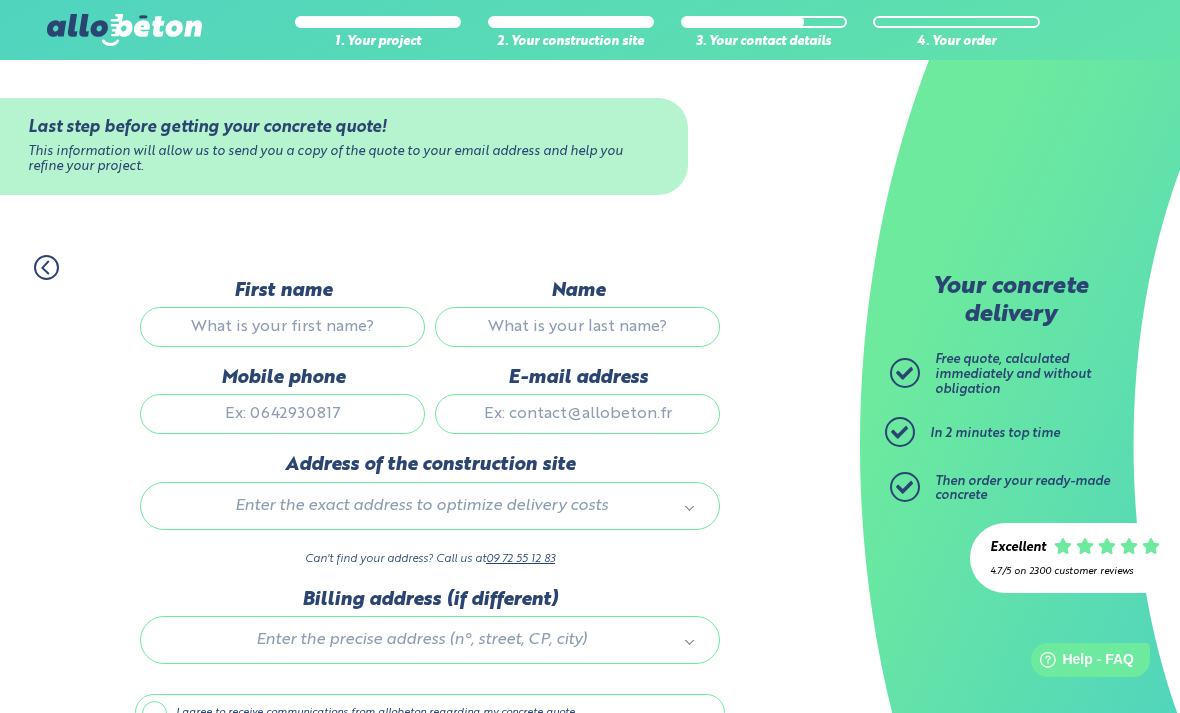 scroll, scrollTop: 0, scrollLeft: 0, axis: both 